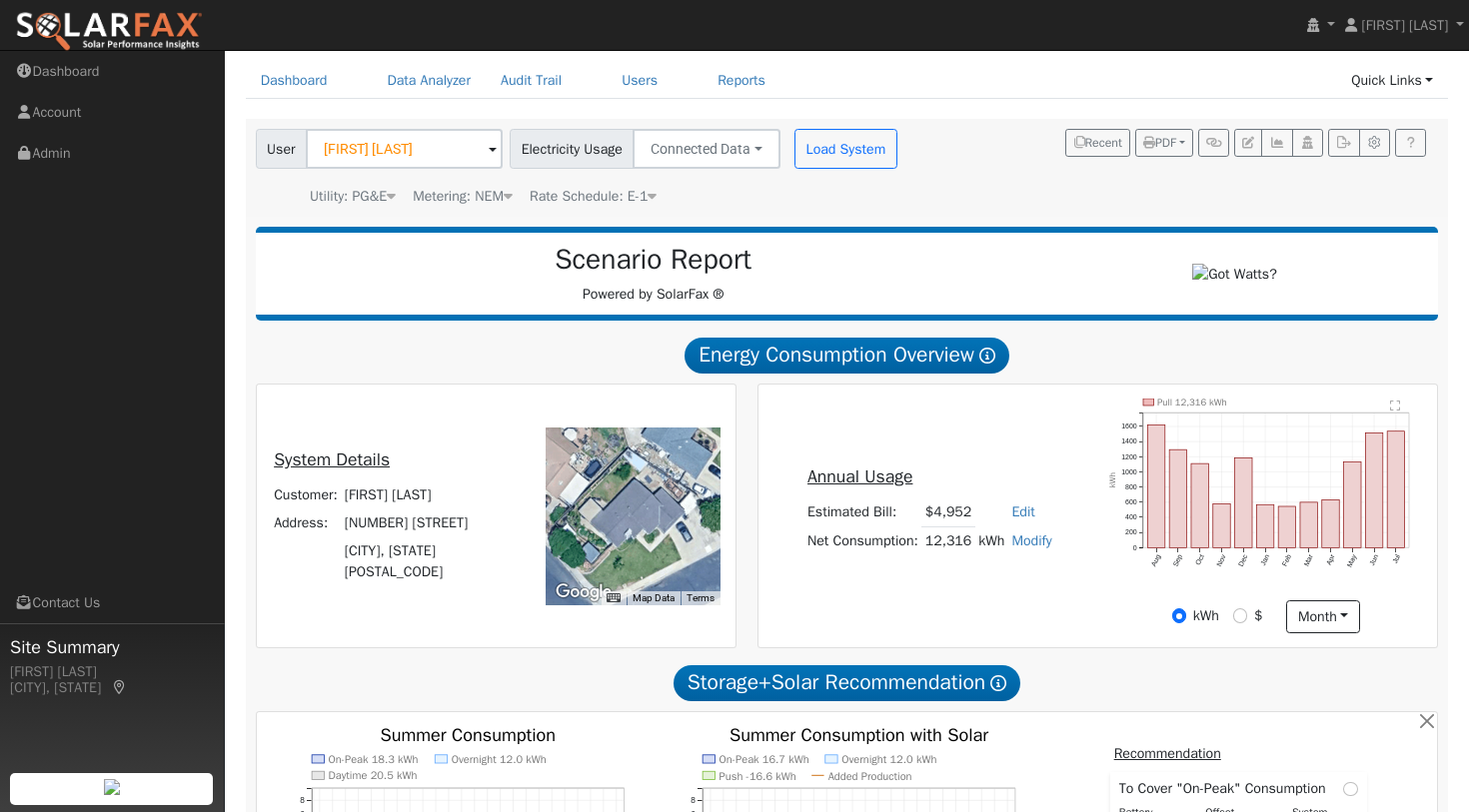 scroll, scrollTop: 0, scrollLeft: 0, axis: both 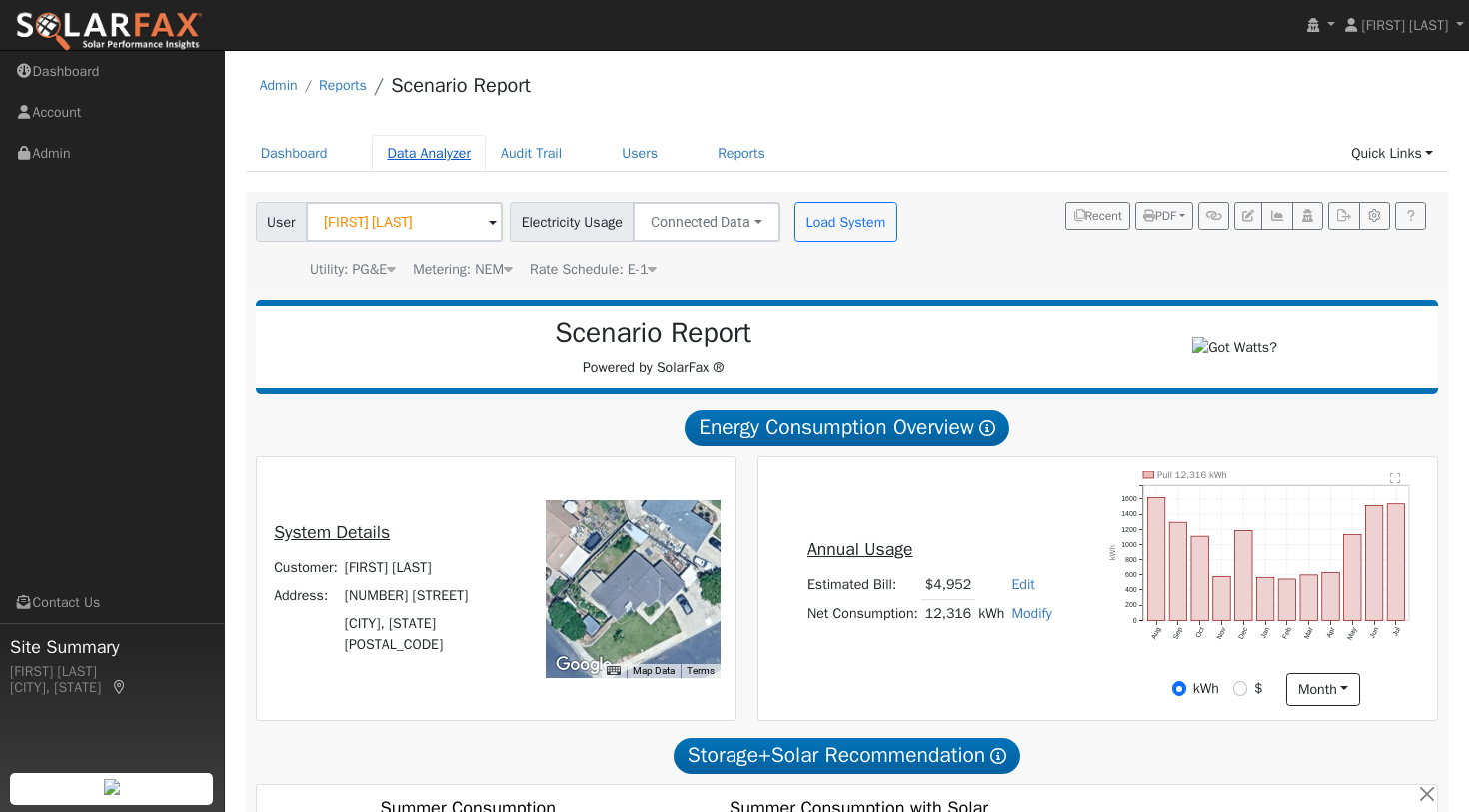 click on "Data Analyzer" at bounding box center [429, 153] 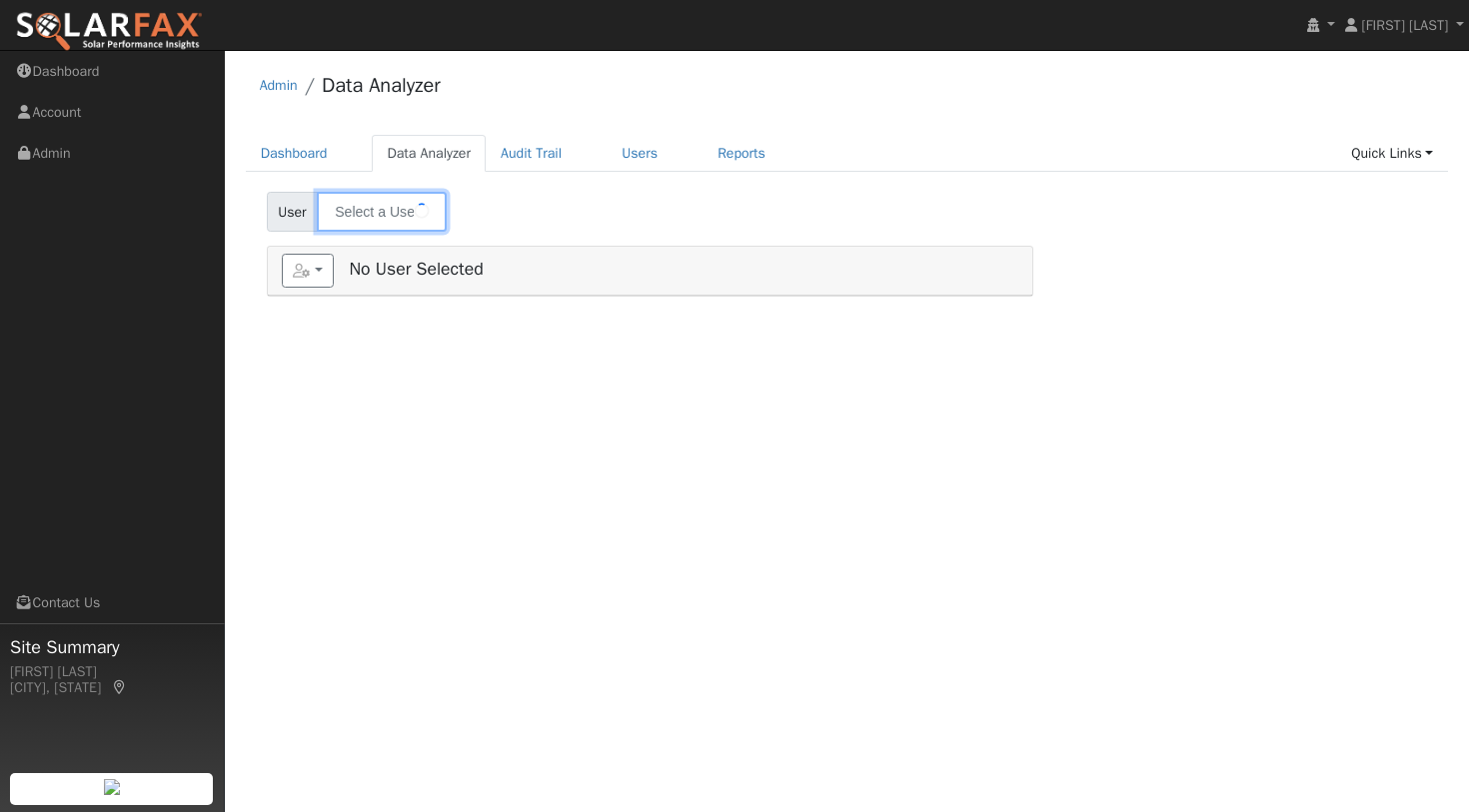 type on "[PERSON]" 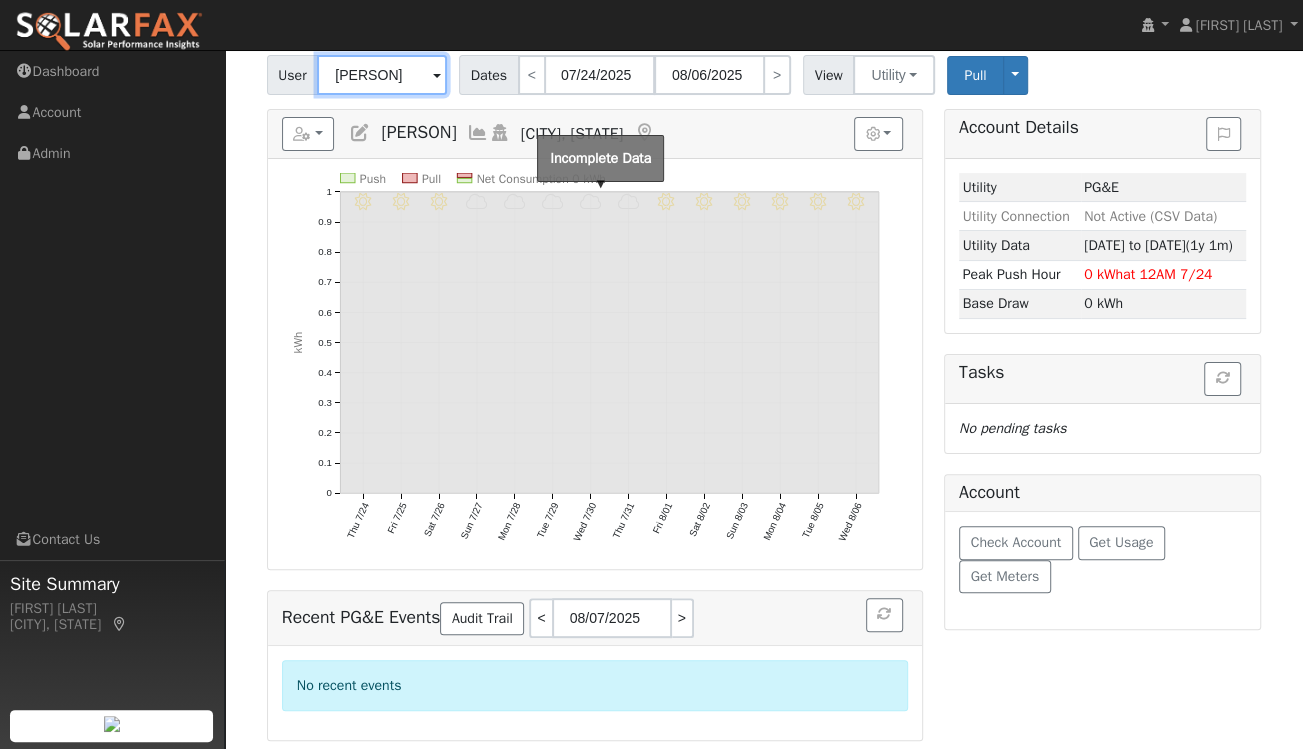 scroll, scrollTop: 0, scrollLeft: 0, axis: both 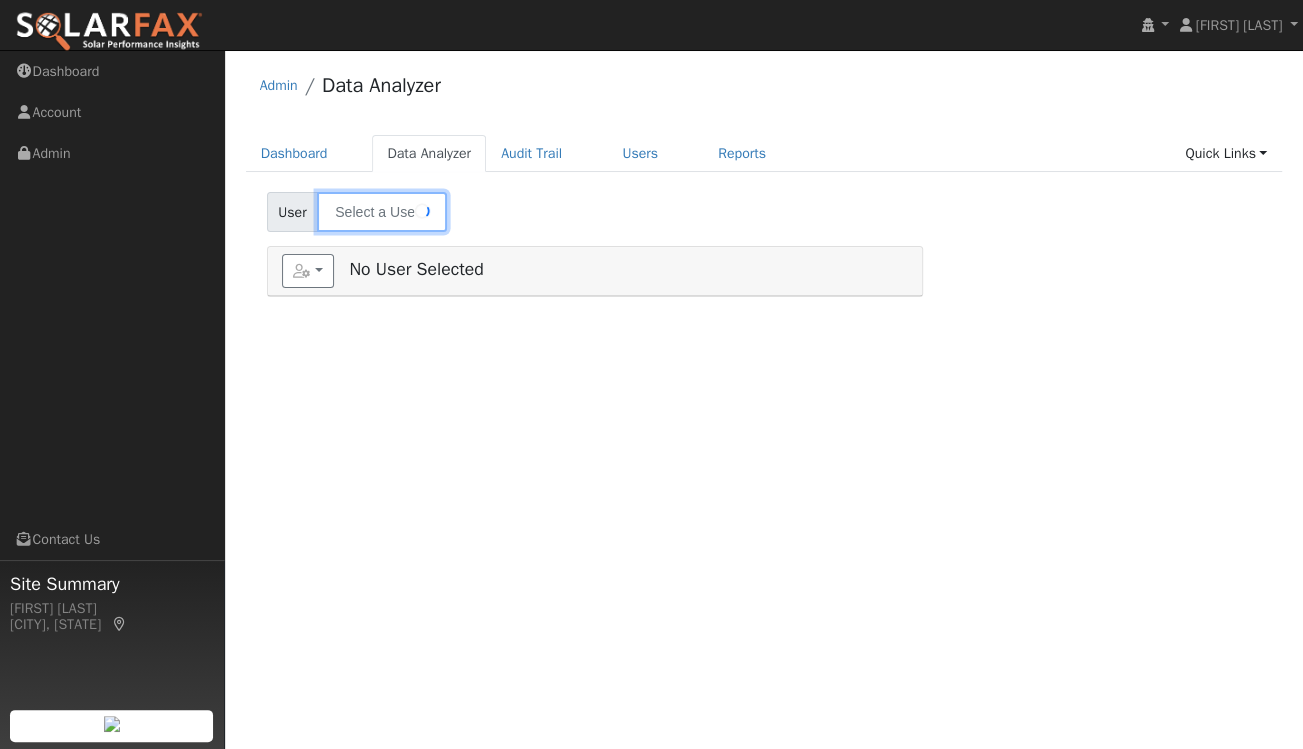 type on "Harley Aoki" 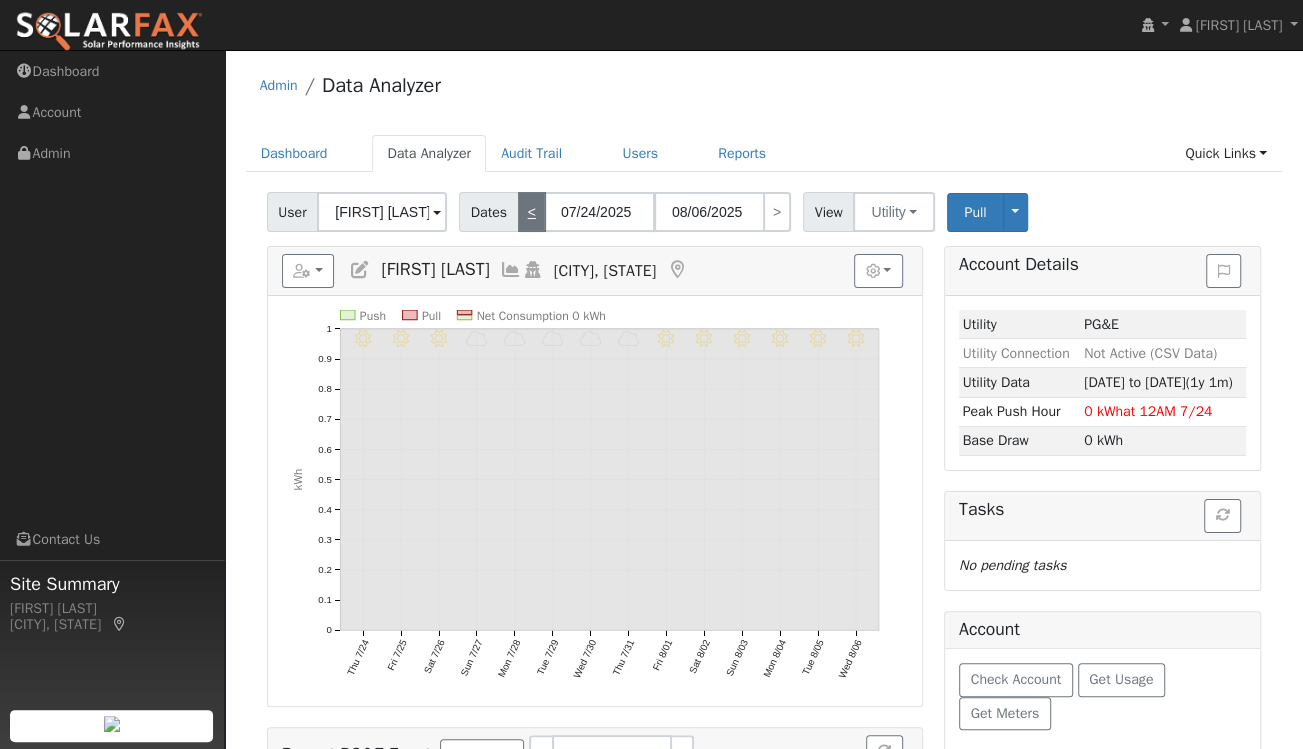 click on "<" at bounding box center (532, 212) 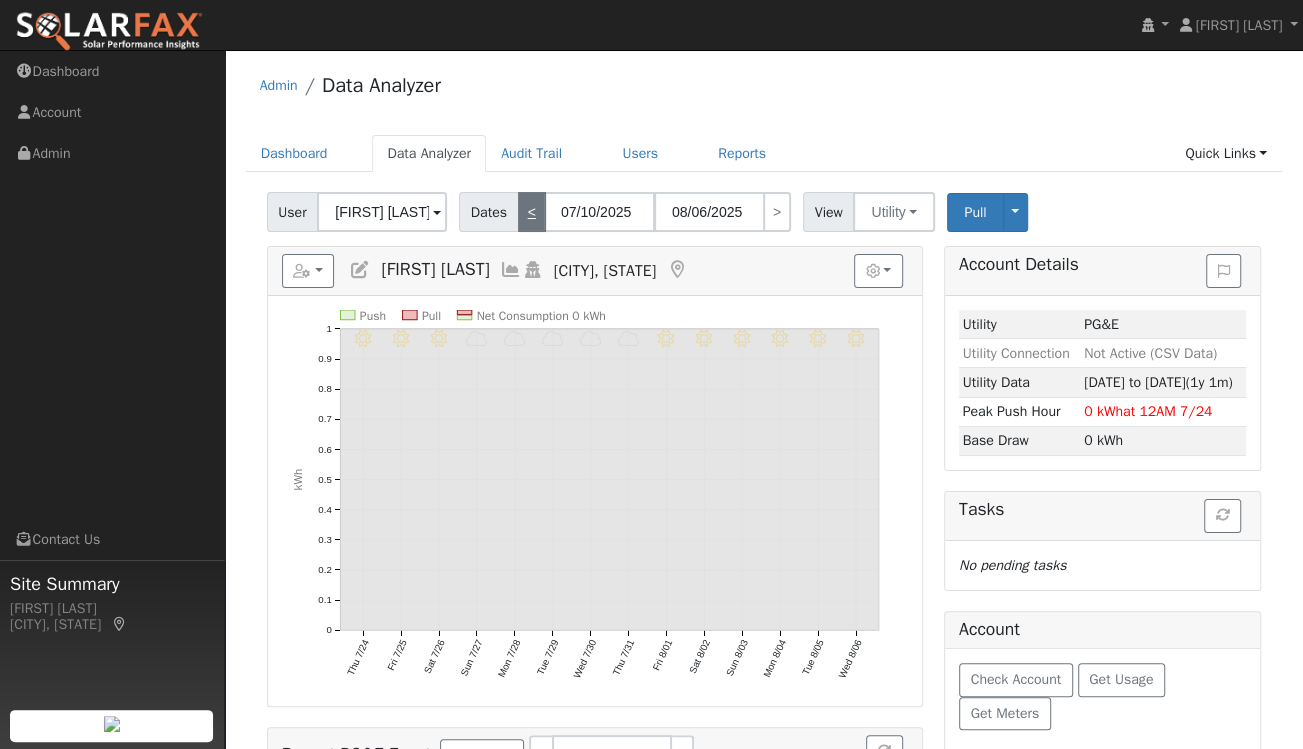 type on "07/23/2025" 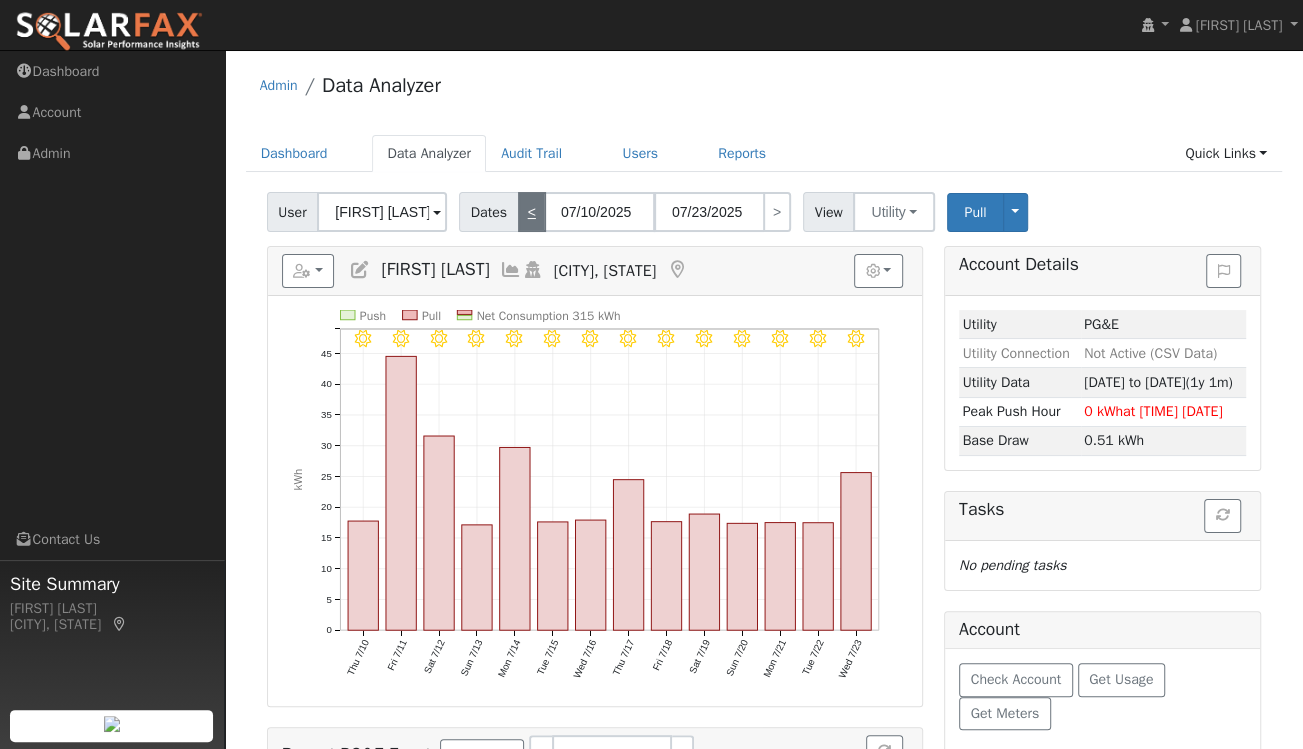 click on "<" at bounding box center [532, 212] 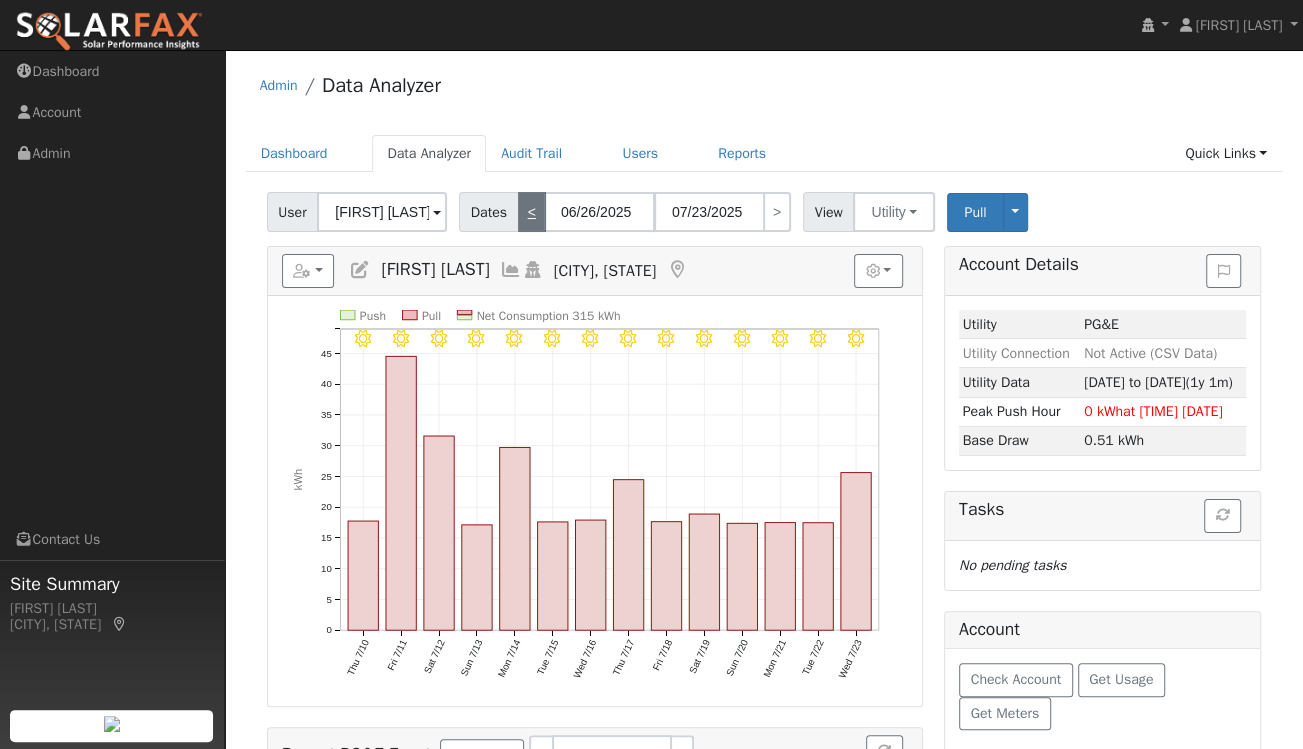 type on "07/09/2025" 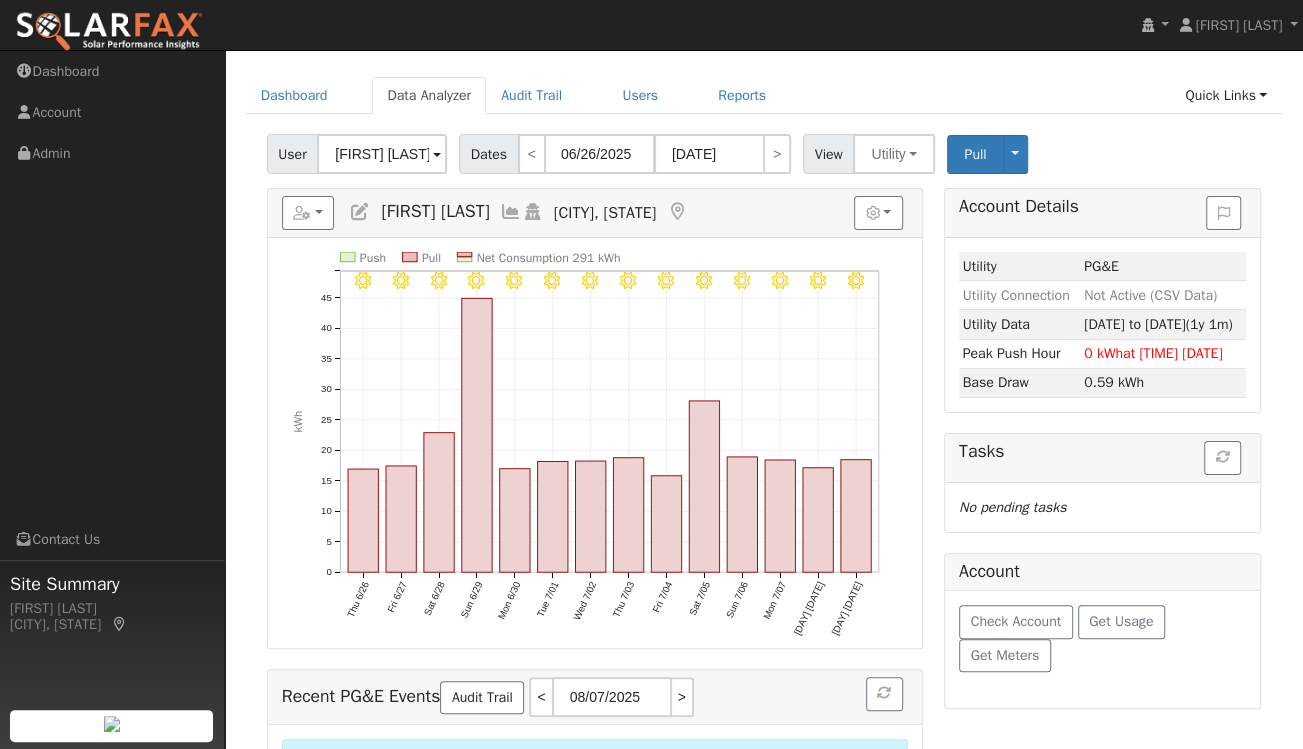scroll, scrollTop: 60, scrollLeft: 0, axis: vertical 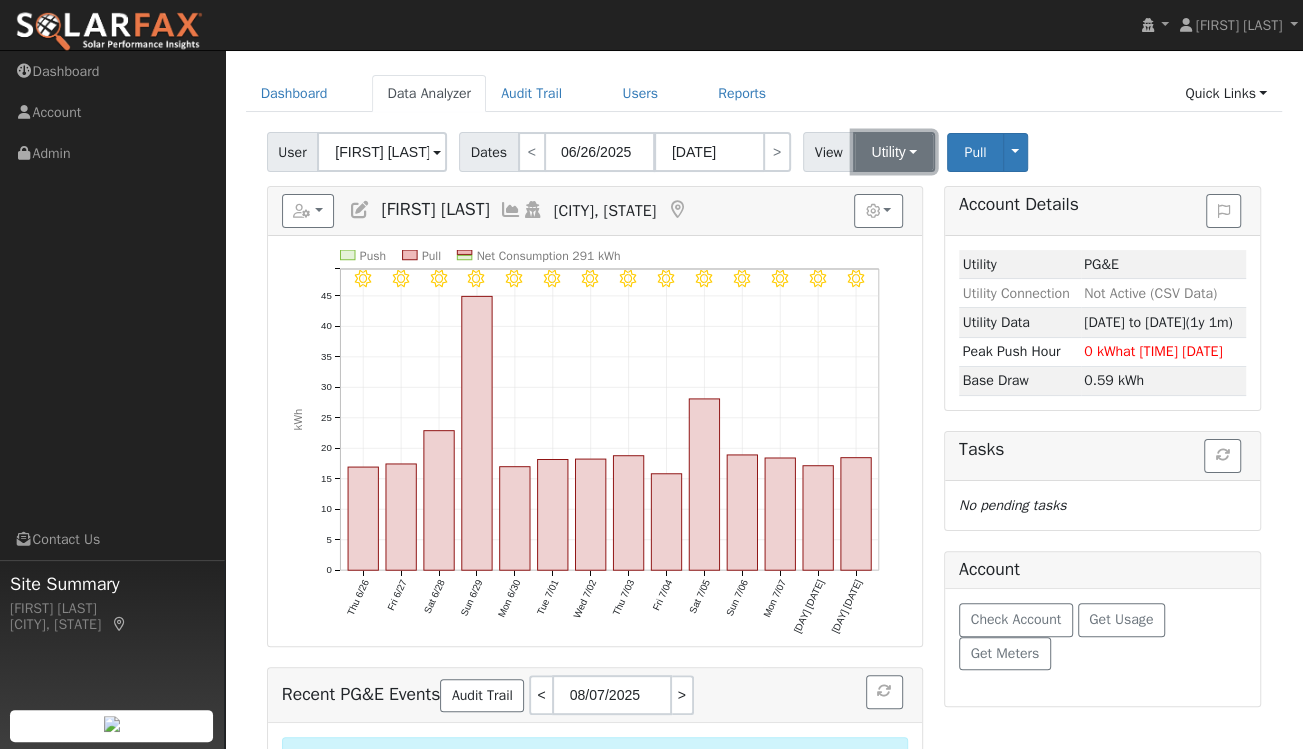 click on "Utility" at bounding box center [894, 152] 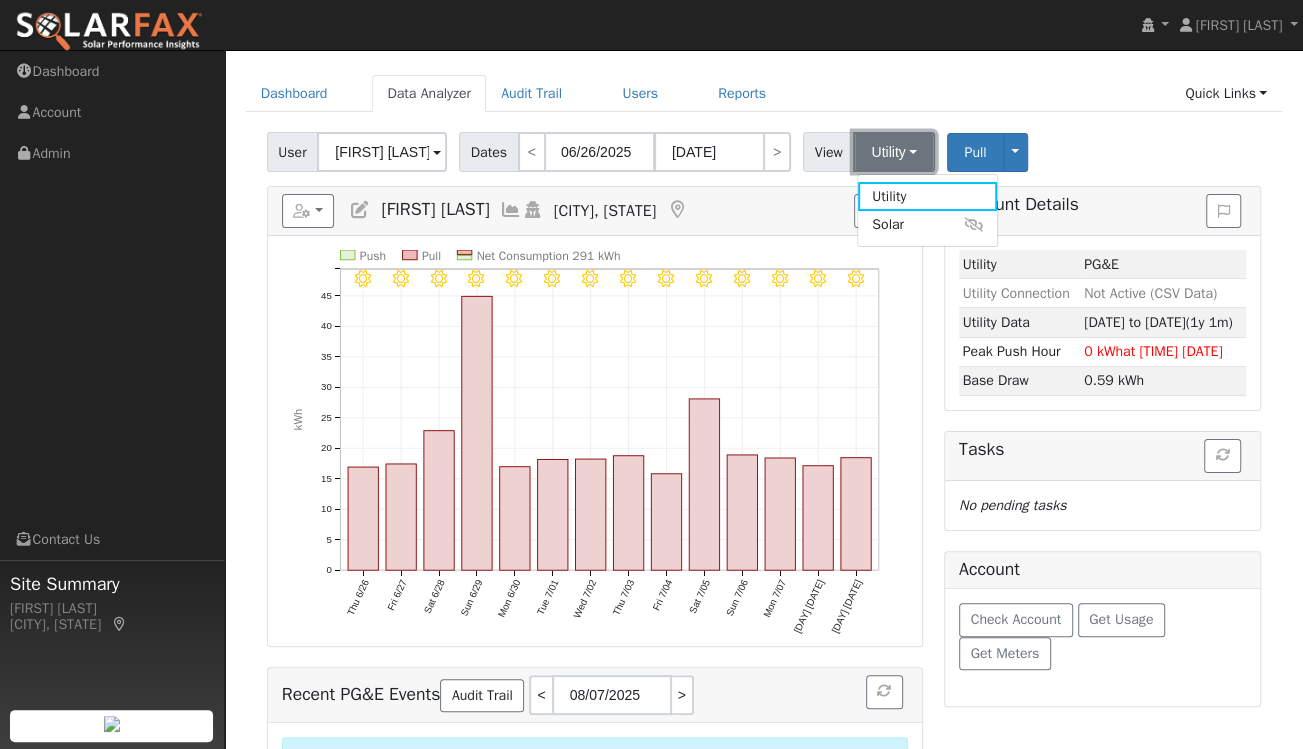 click on "Utility" at bounding box center [894, 152] 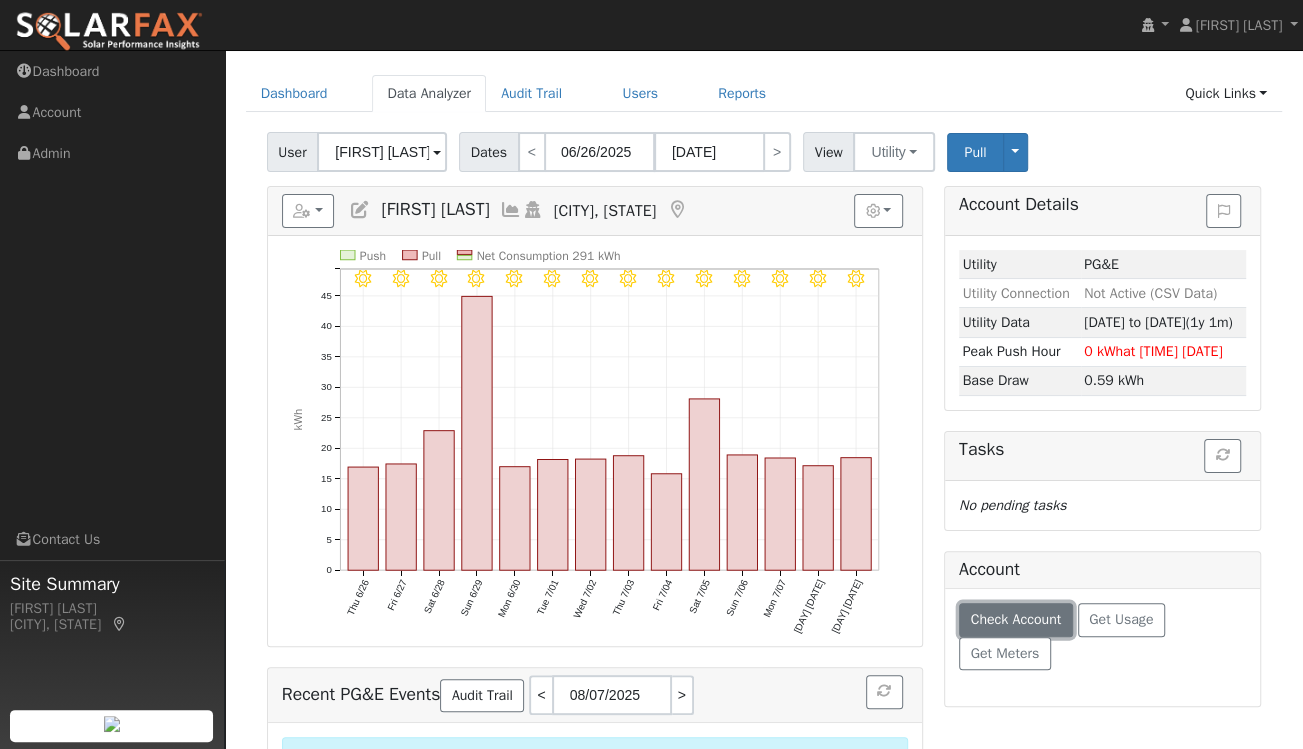 click on "Check Account" at bounding box center (1015, 619) 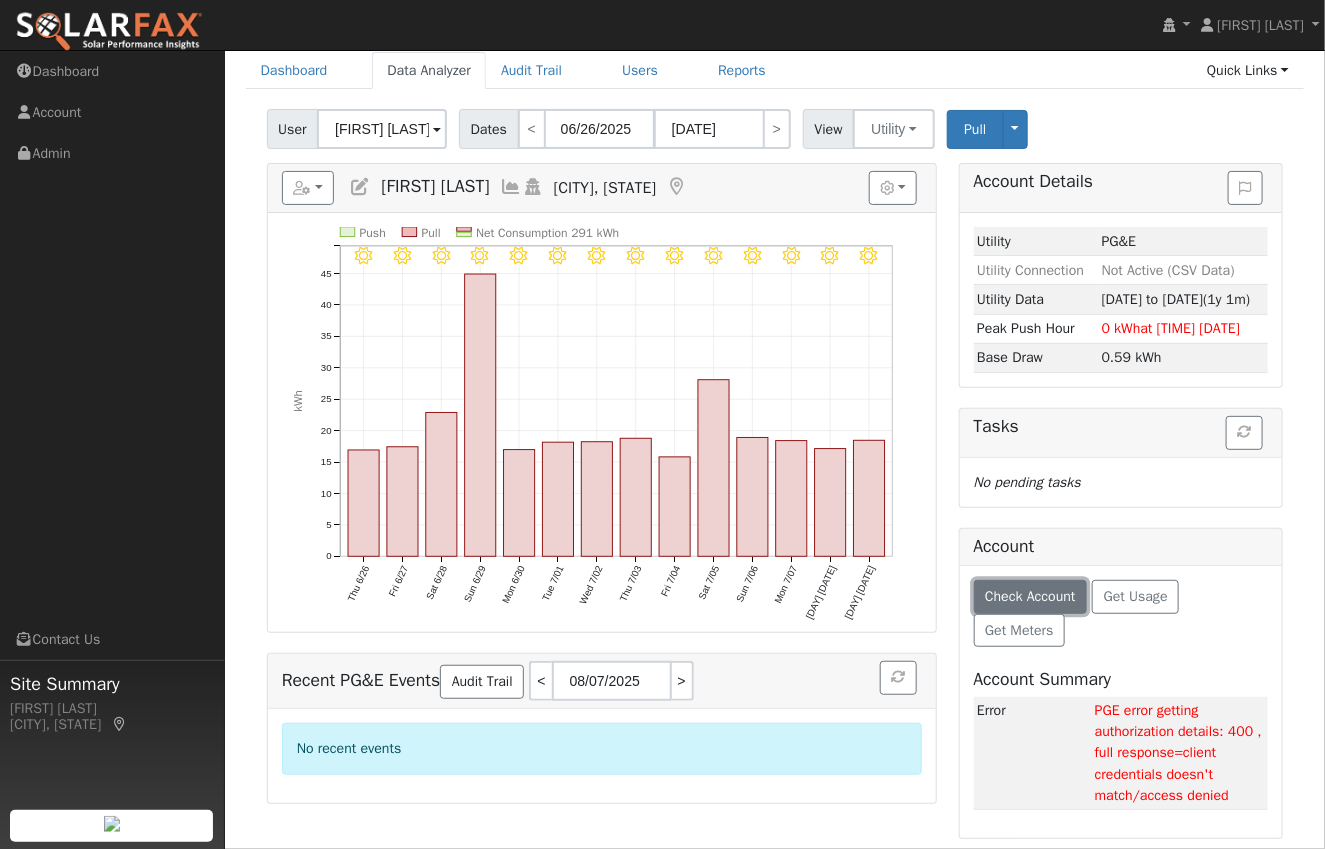 scroll, scrollTop: 0, scrollLeft: 0, axis: both 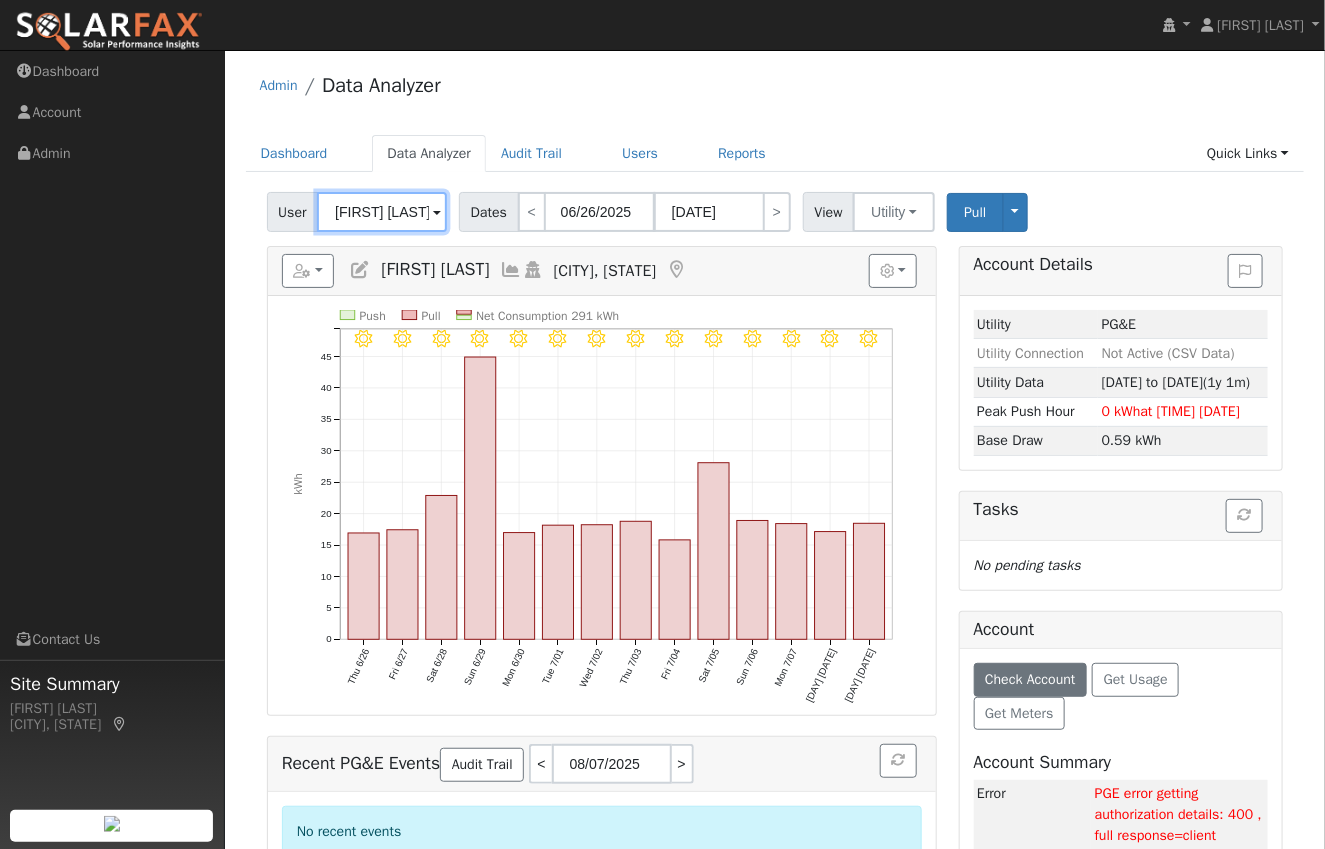 click on "Harley Aoki" at bounding box center (382, 212) 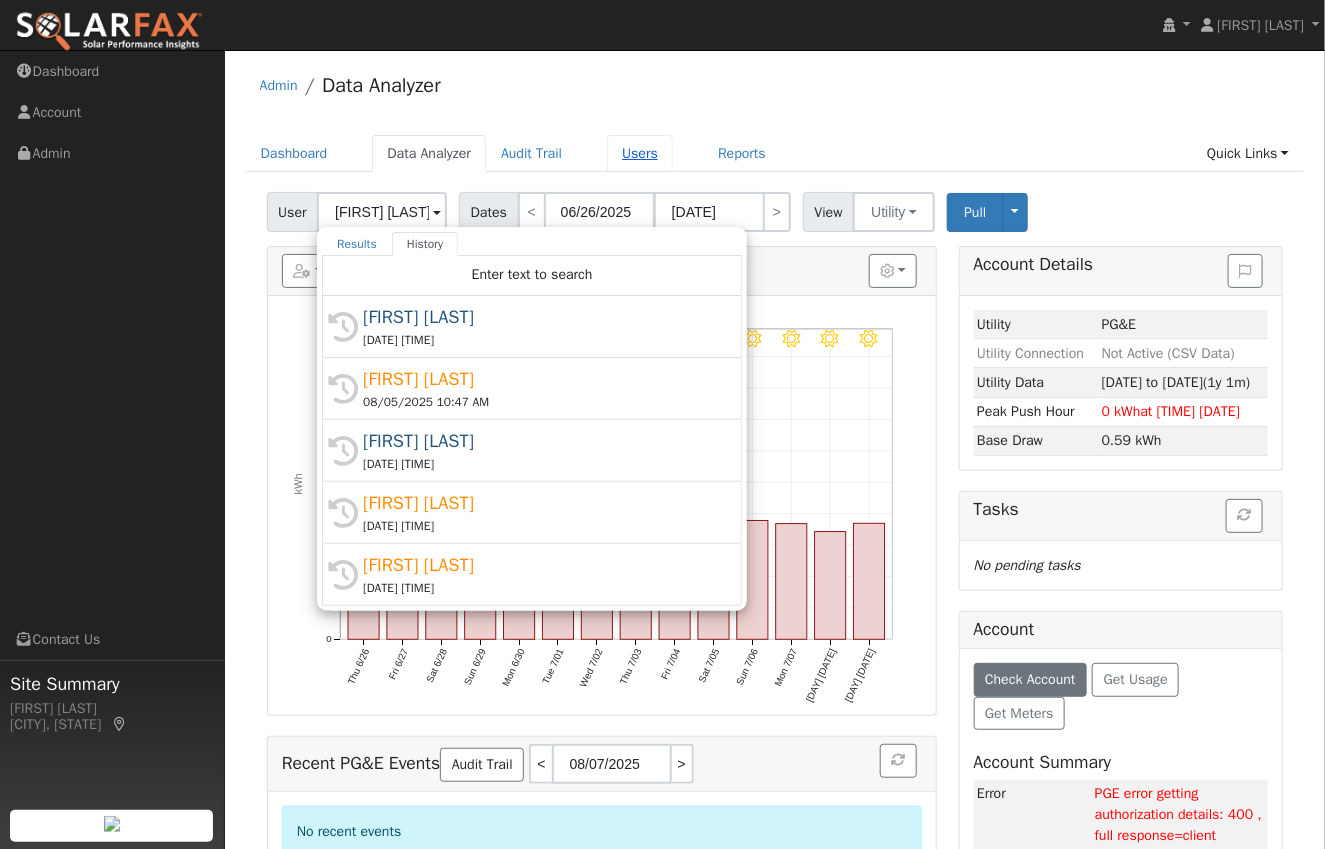 click on "Users" at bounding box center (640, 153) 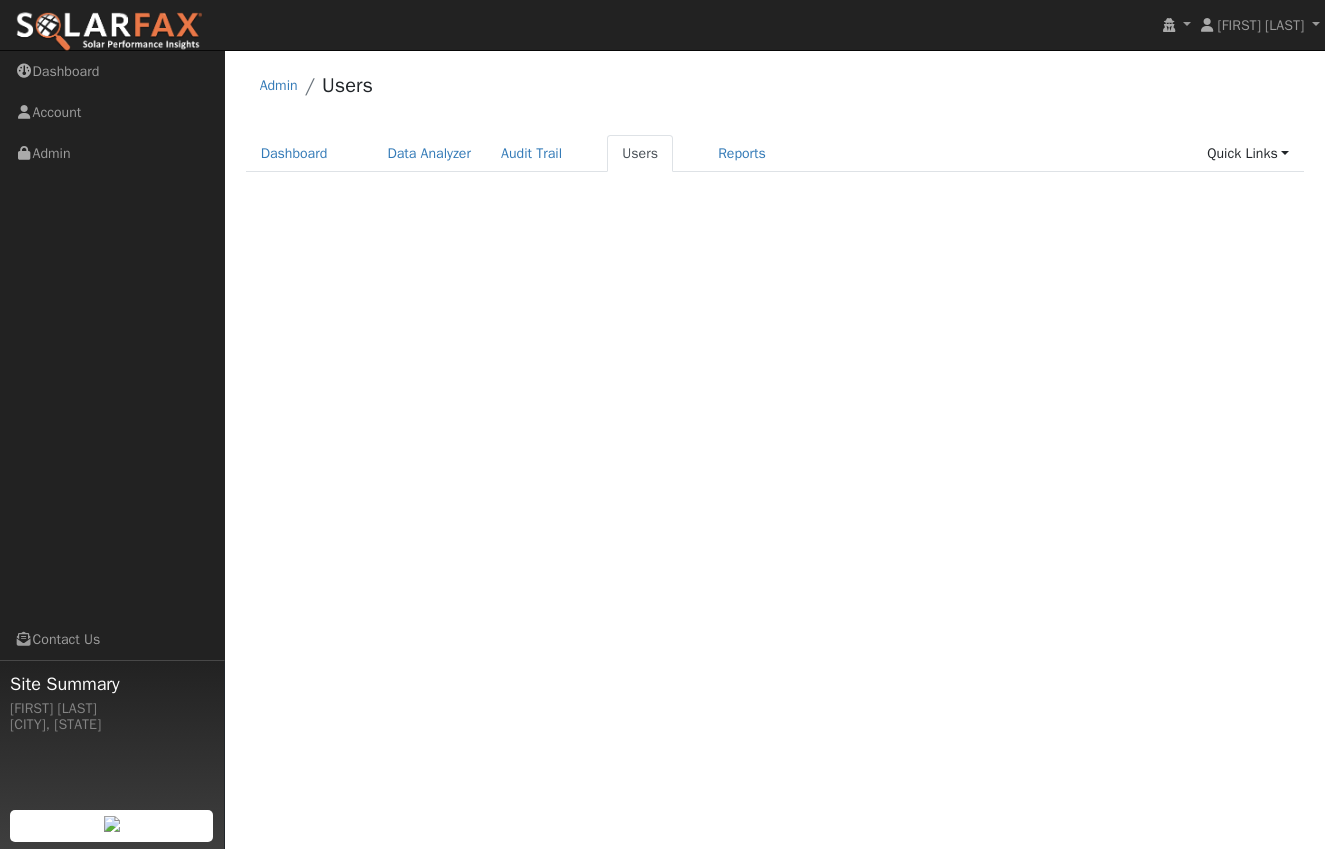 scroll, scrollTop: 0, scrollLeft: 0, axis: both 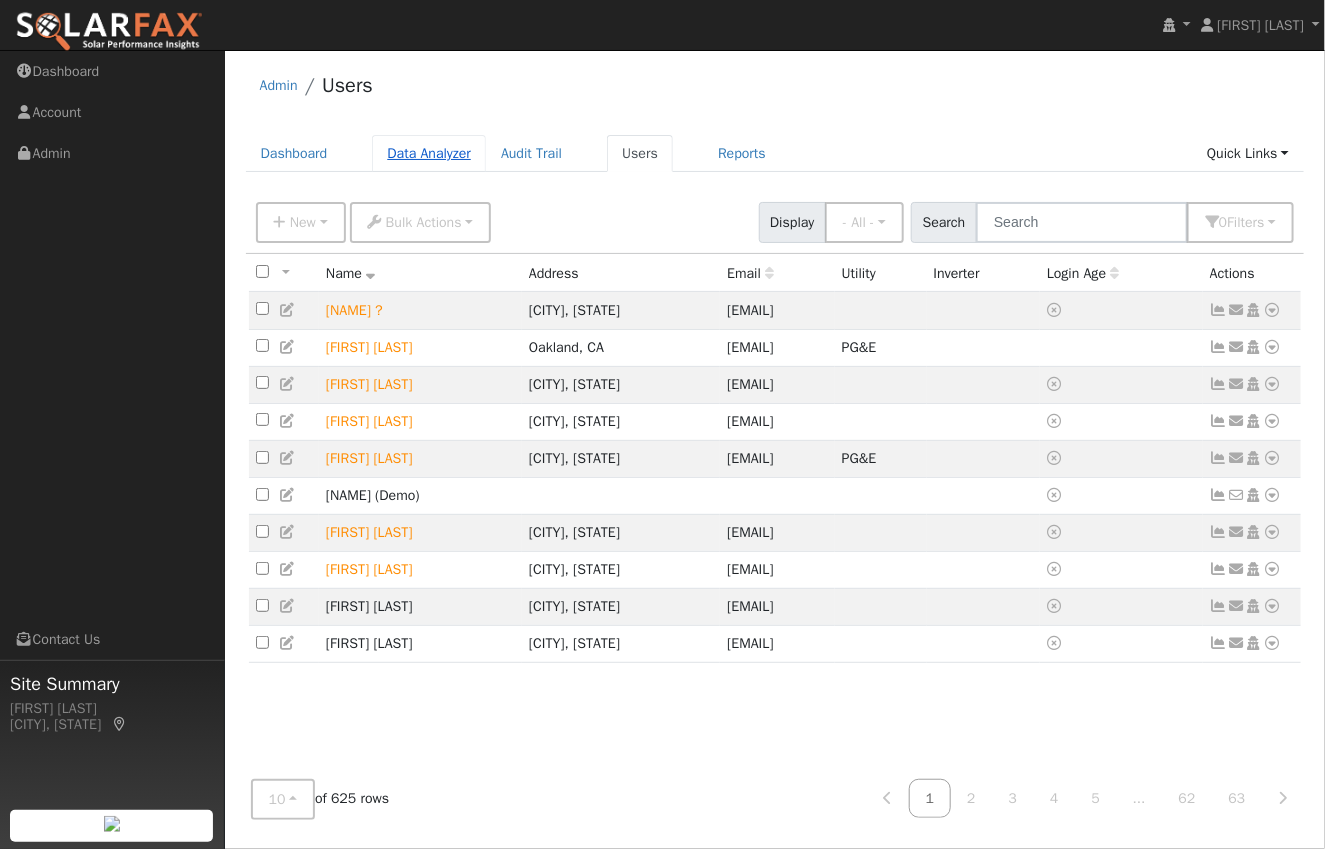 click on "Data Analyzer" at bounding box center (429, 153) 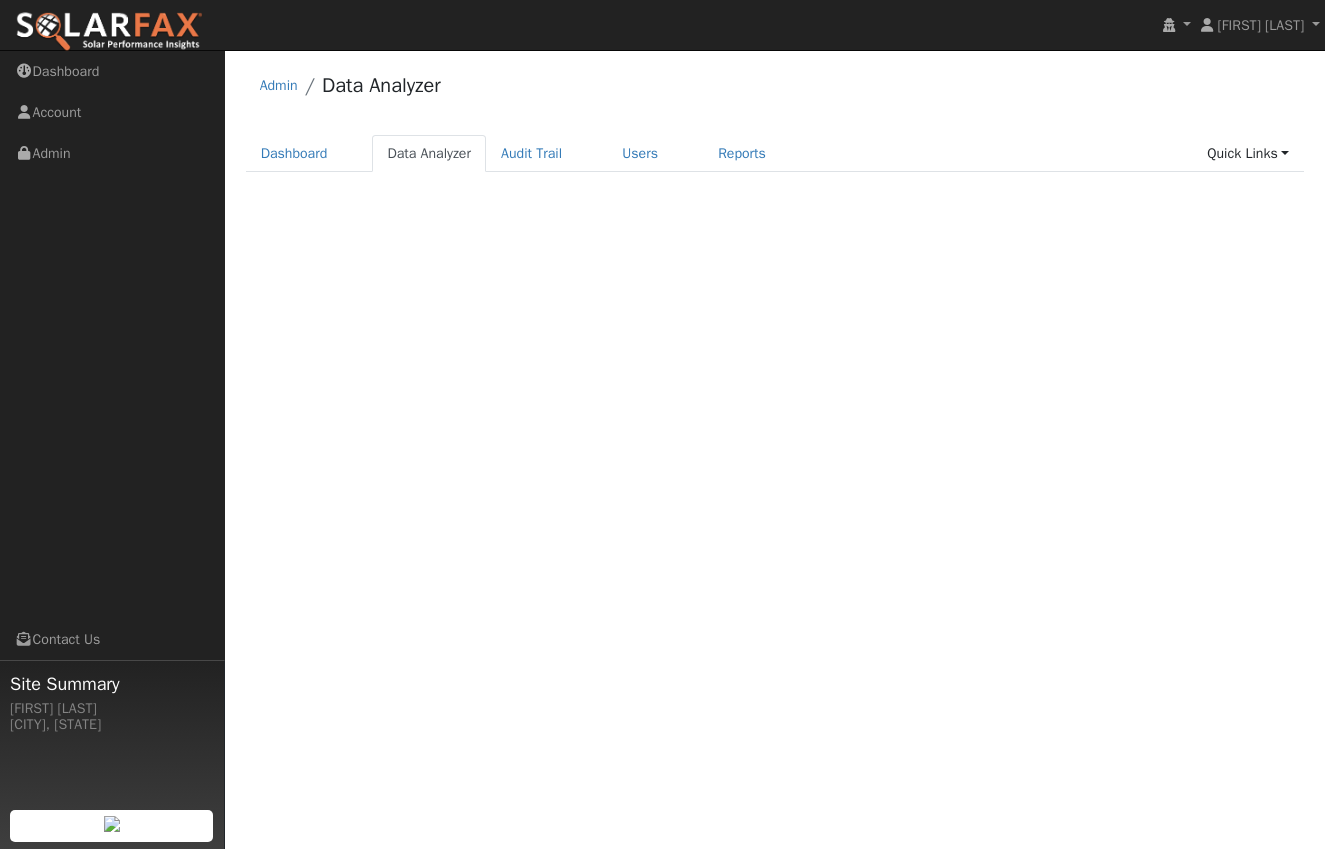 scroll, scrollTop: 0, scrollLeft: 0, axis: both 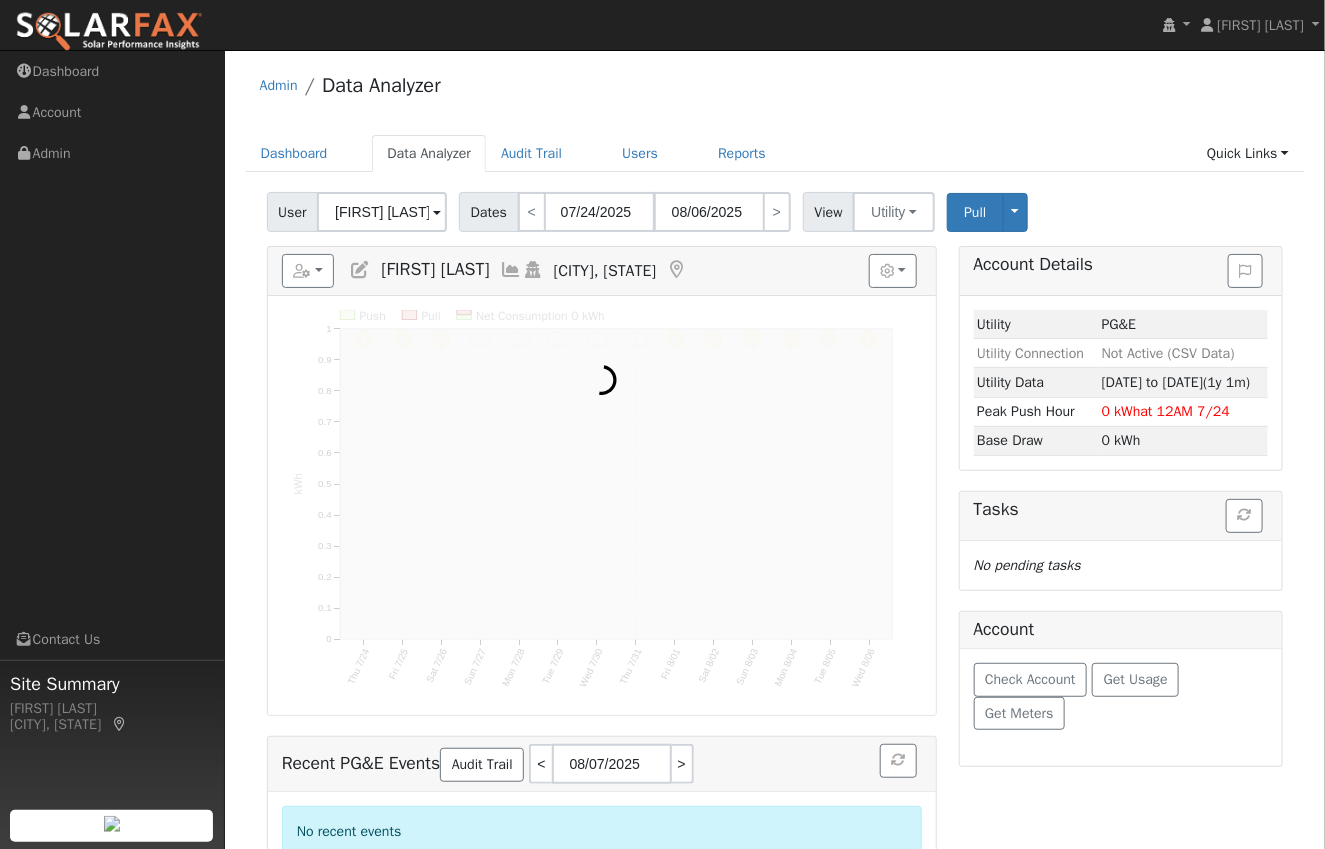 click on "[FIRST] [LAST]" at bounding box center [382, 212] 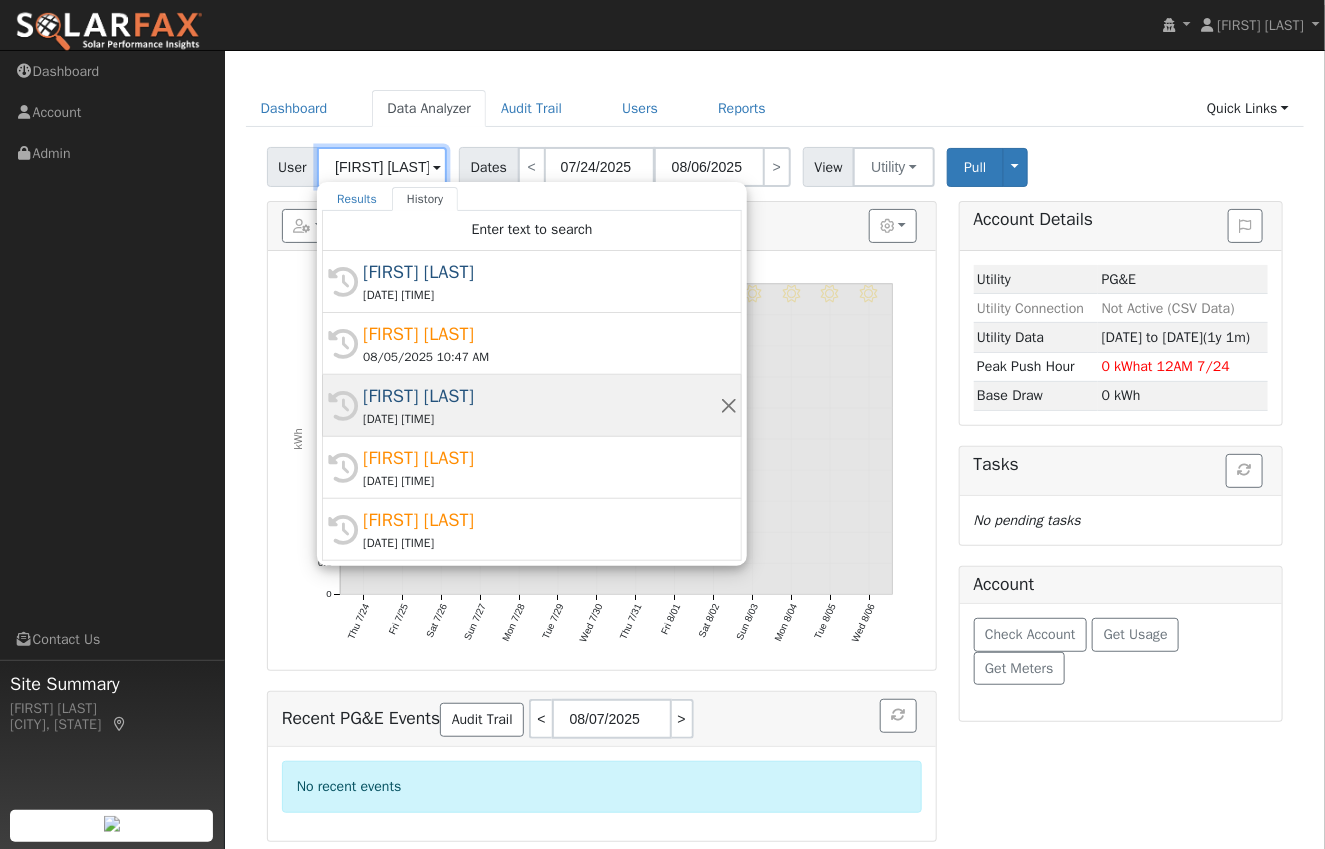 scroll, scrollTop: 46, scrollLeft: 0, axis: vertical 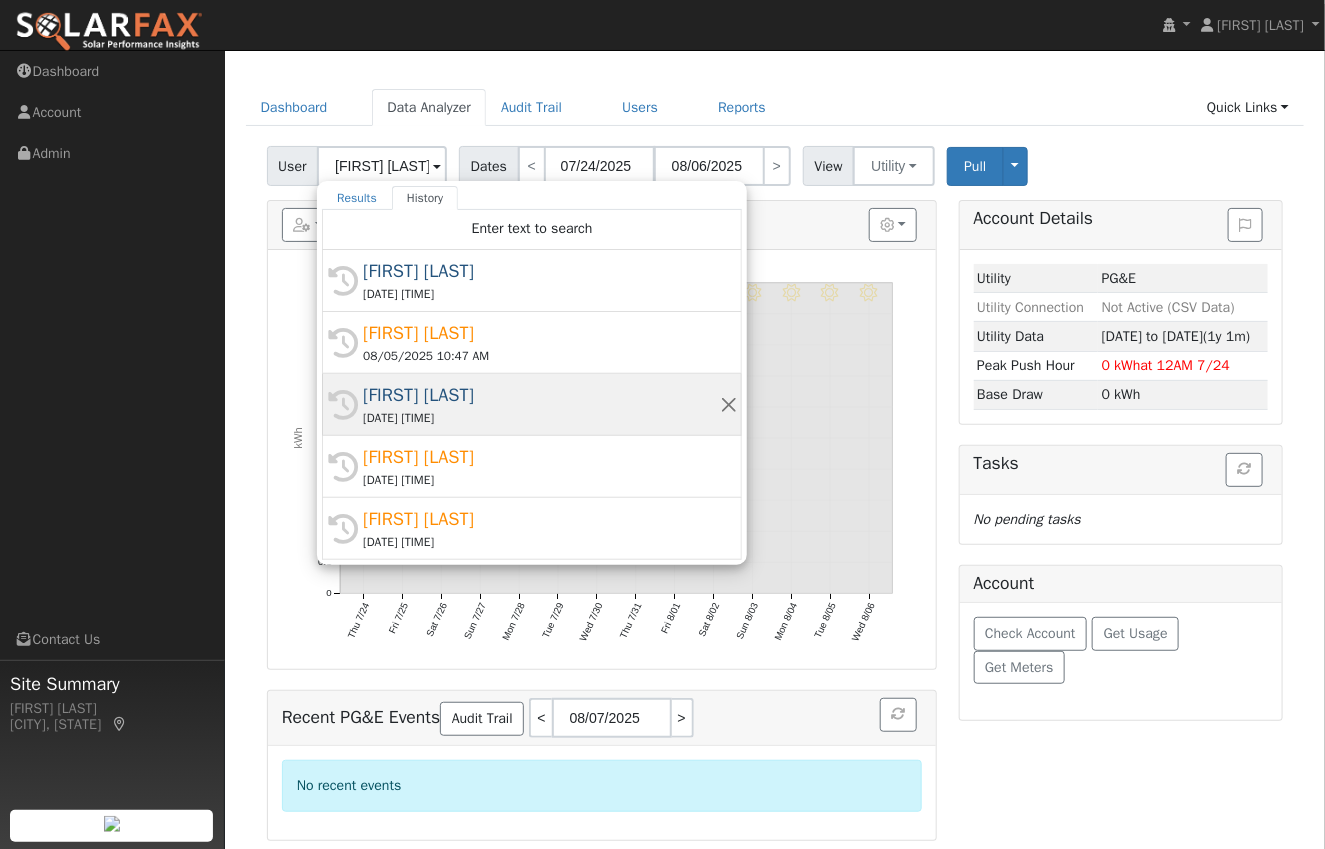 click on "[FIRST] [LAST]" at bounding box center [541, 457] 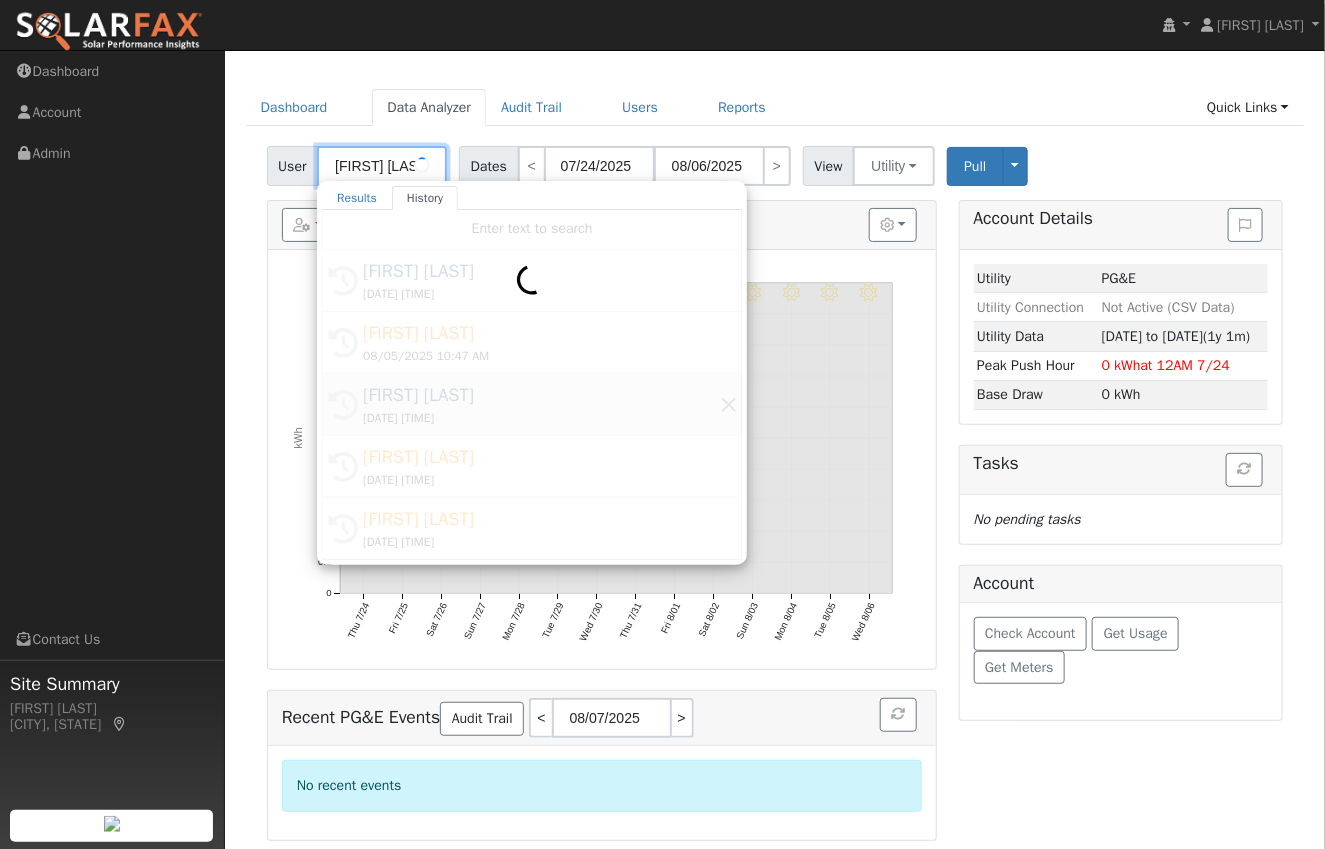 scroll, scrollTop: 0, scrollLeft: 0, axis: both 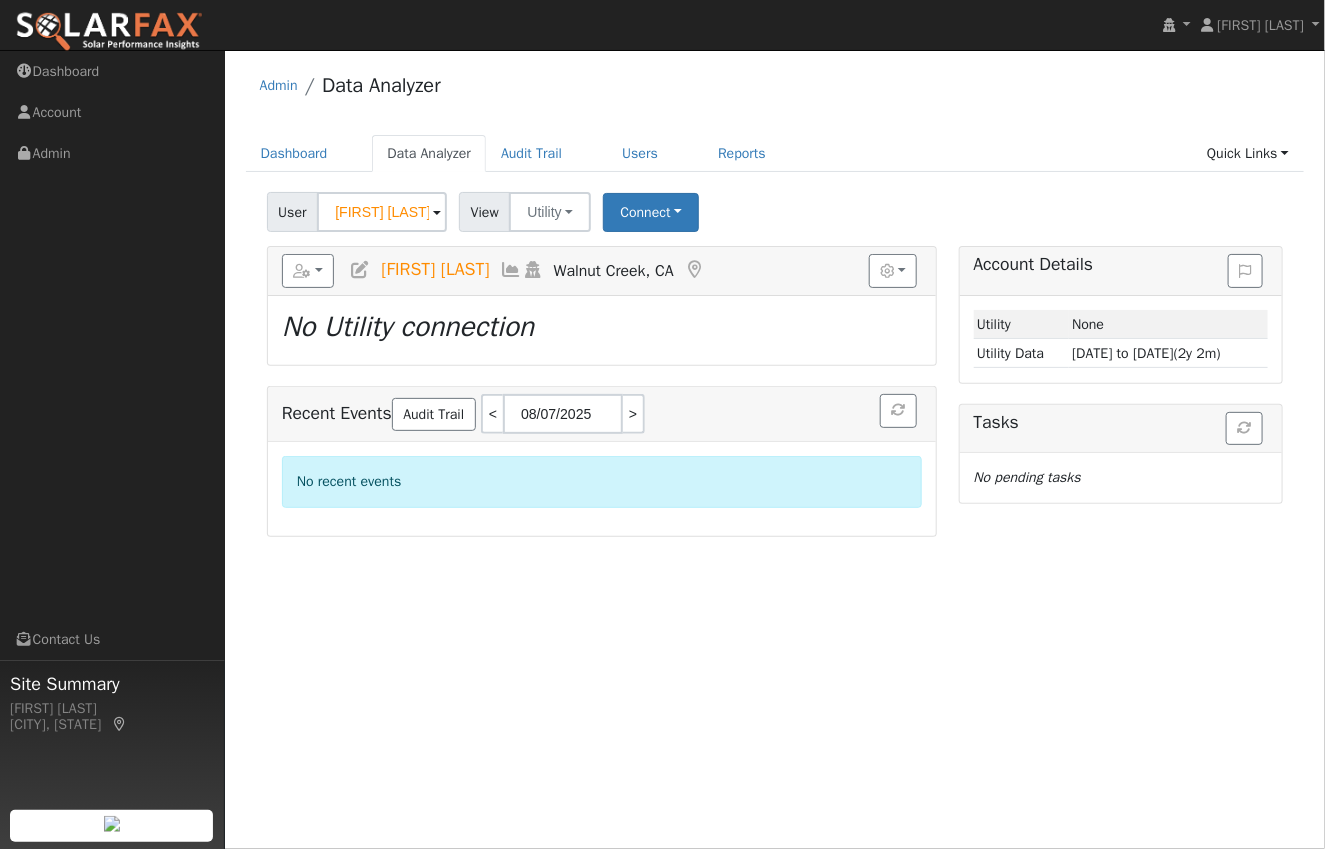 click at bounding box center (437, 213) 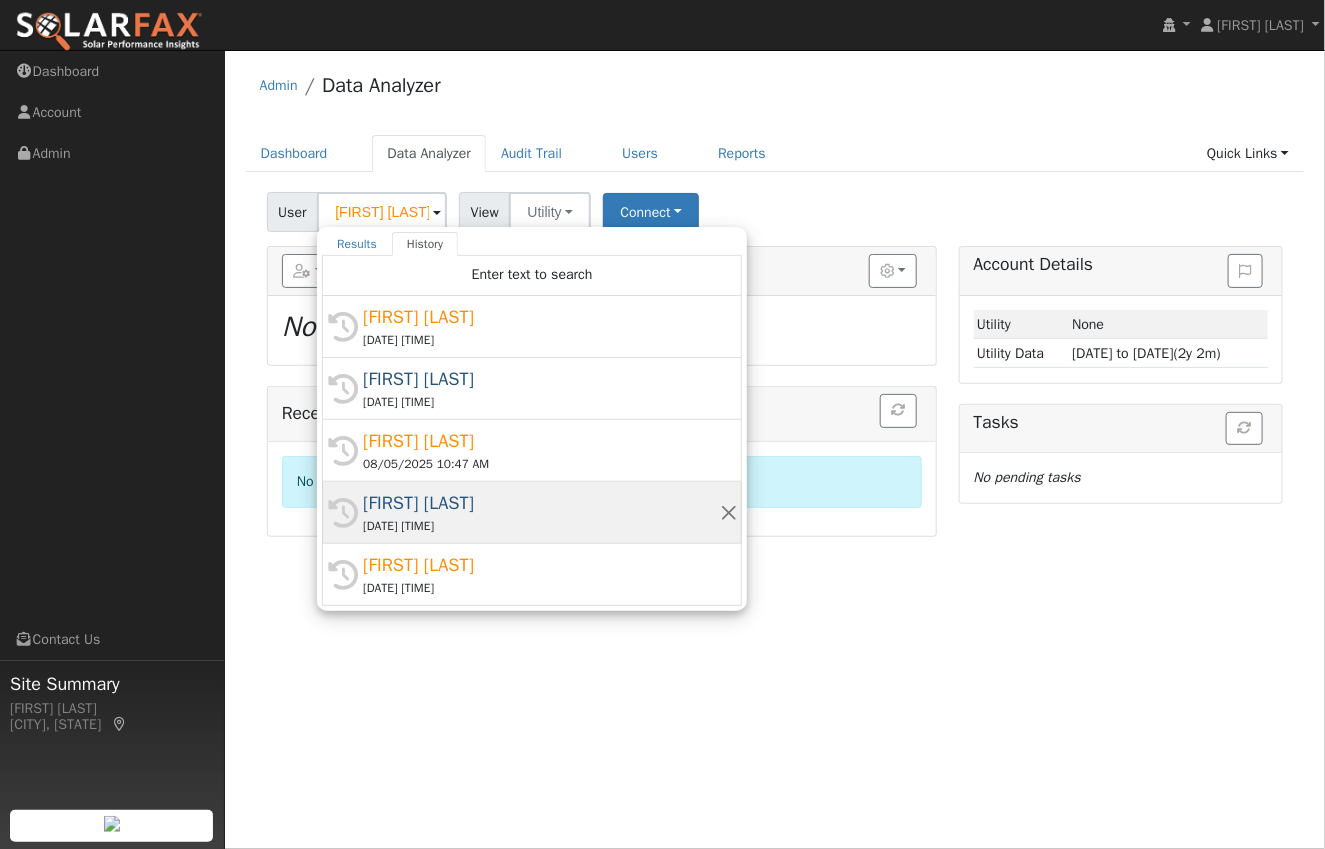 click on "[FIRST] [LAST]" at bounding box center (541, 503) 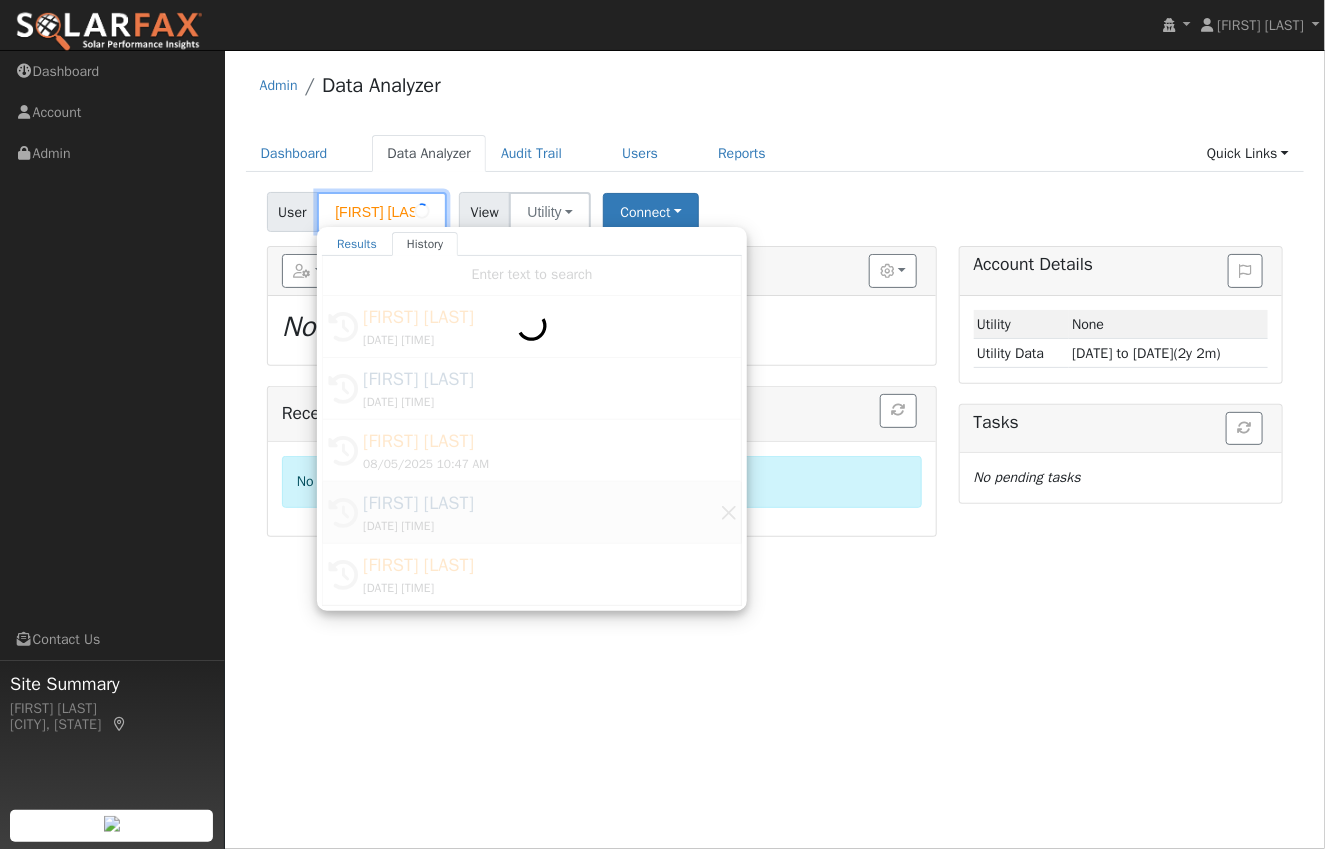type on "[FIRST] [LAST]" 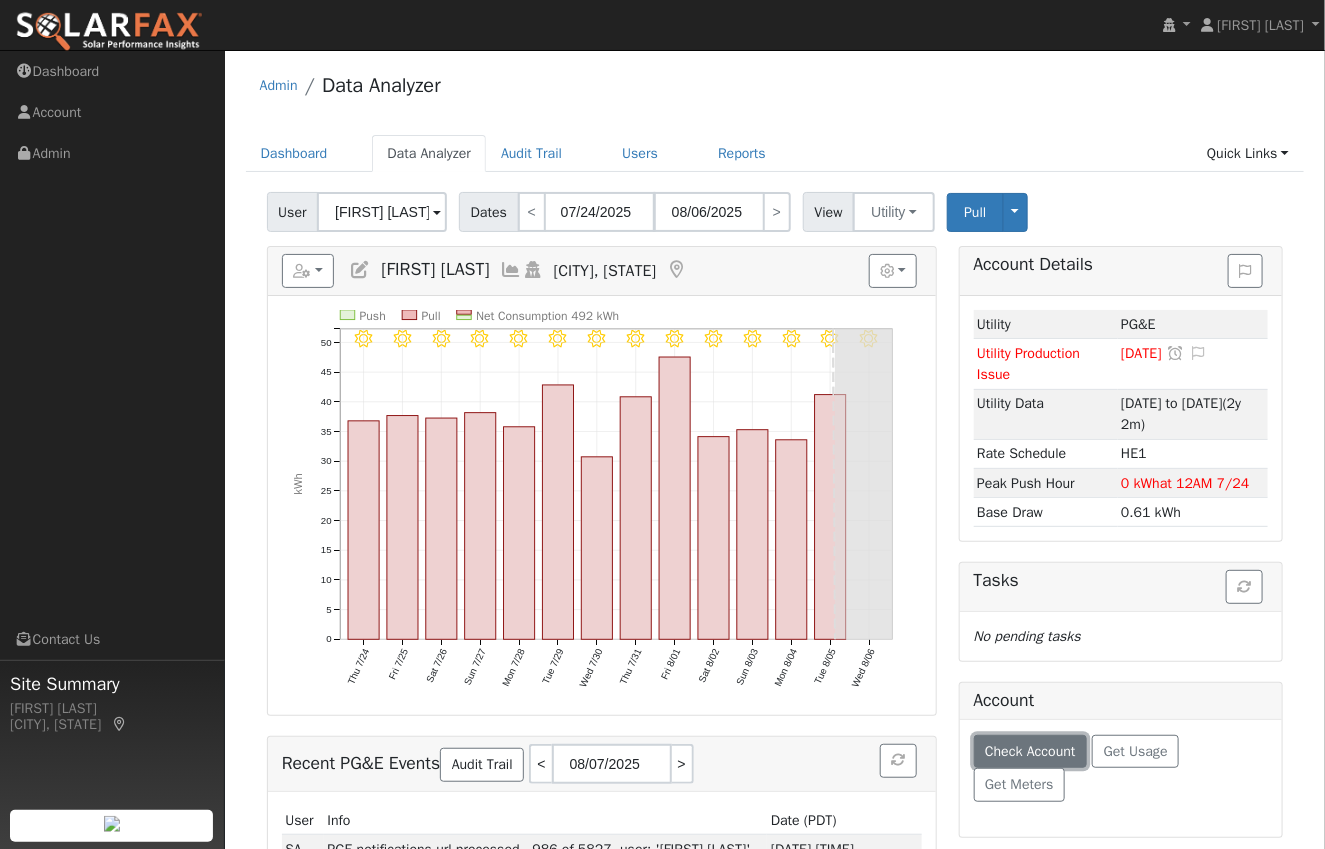 click on "Check Account" at bounding box center (1030, 751) 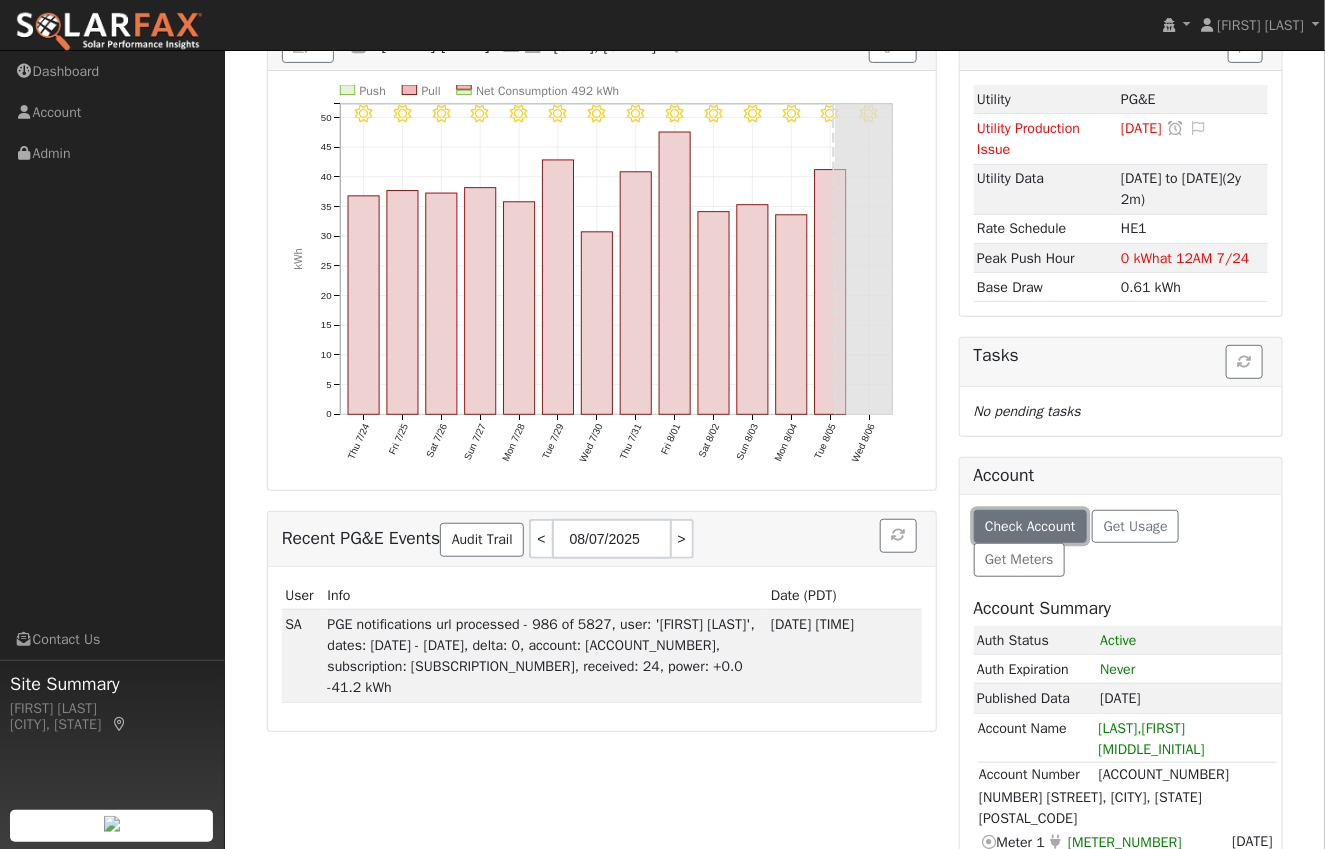 scroll, scrollTop: 253, scrollLeft: 0, axis: vertical 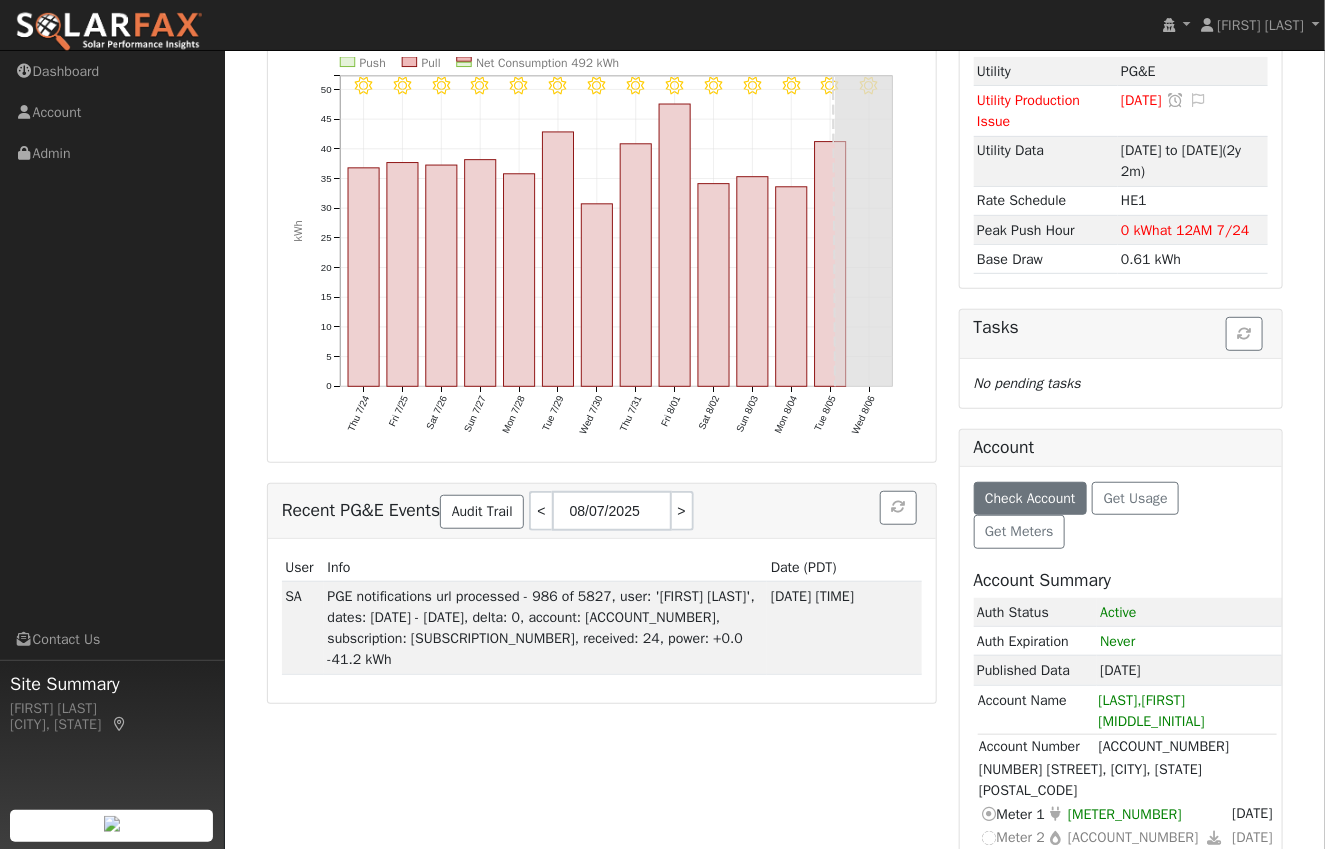 click at bounding box center (1056, 814) 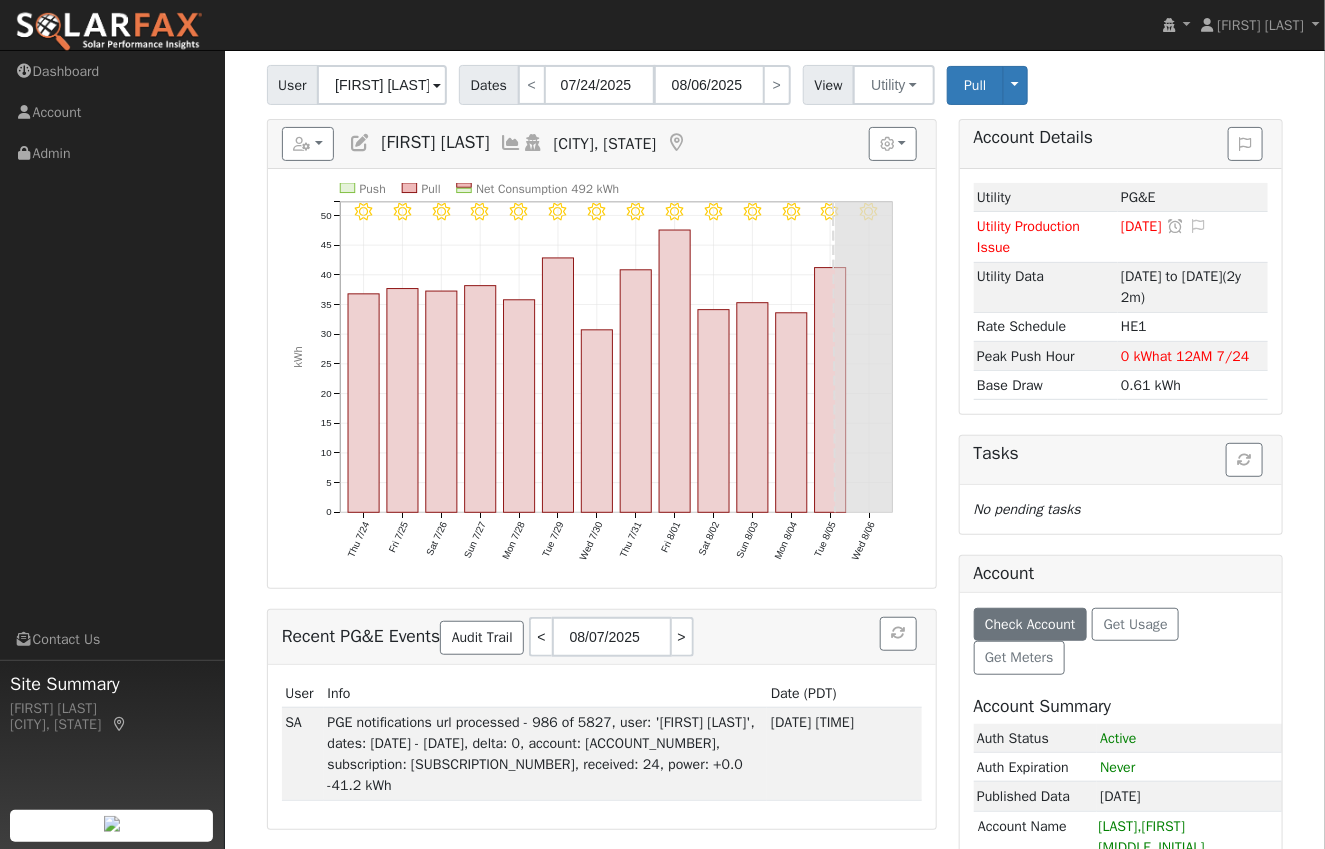 scroll, scrollTop: 125, scrollLeft: 0, axis: vertical 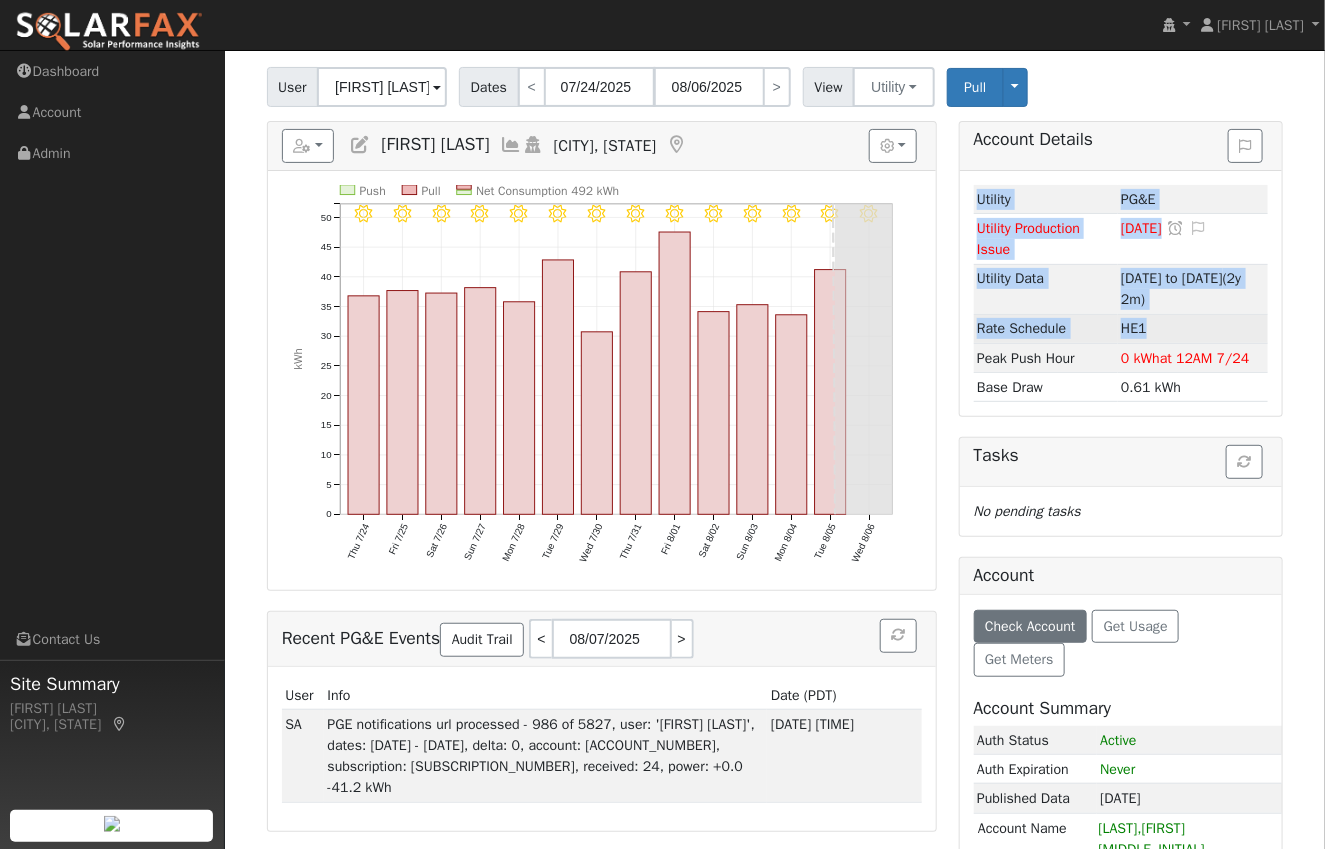 drag, startPoint x: 1148, startPoint y: 325, endPoint x: 973, endPoint y: 327, distance: 175.01143 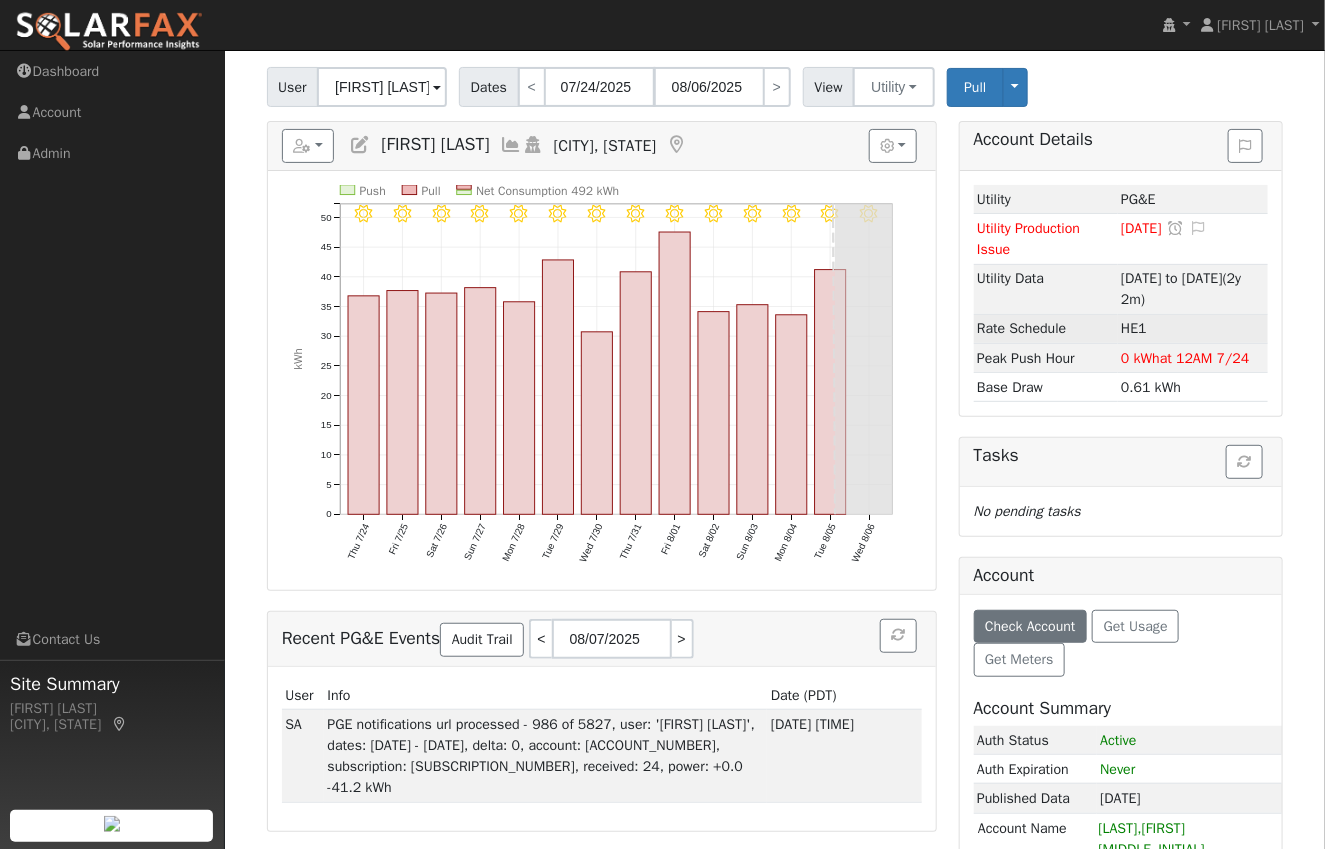 drag, startPoint x: 973, startPoint y: 327, endPoint x: 1157, endPoint y: 318, distance: 184.21997 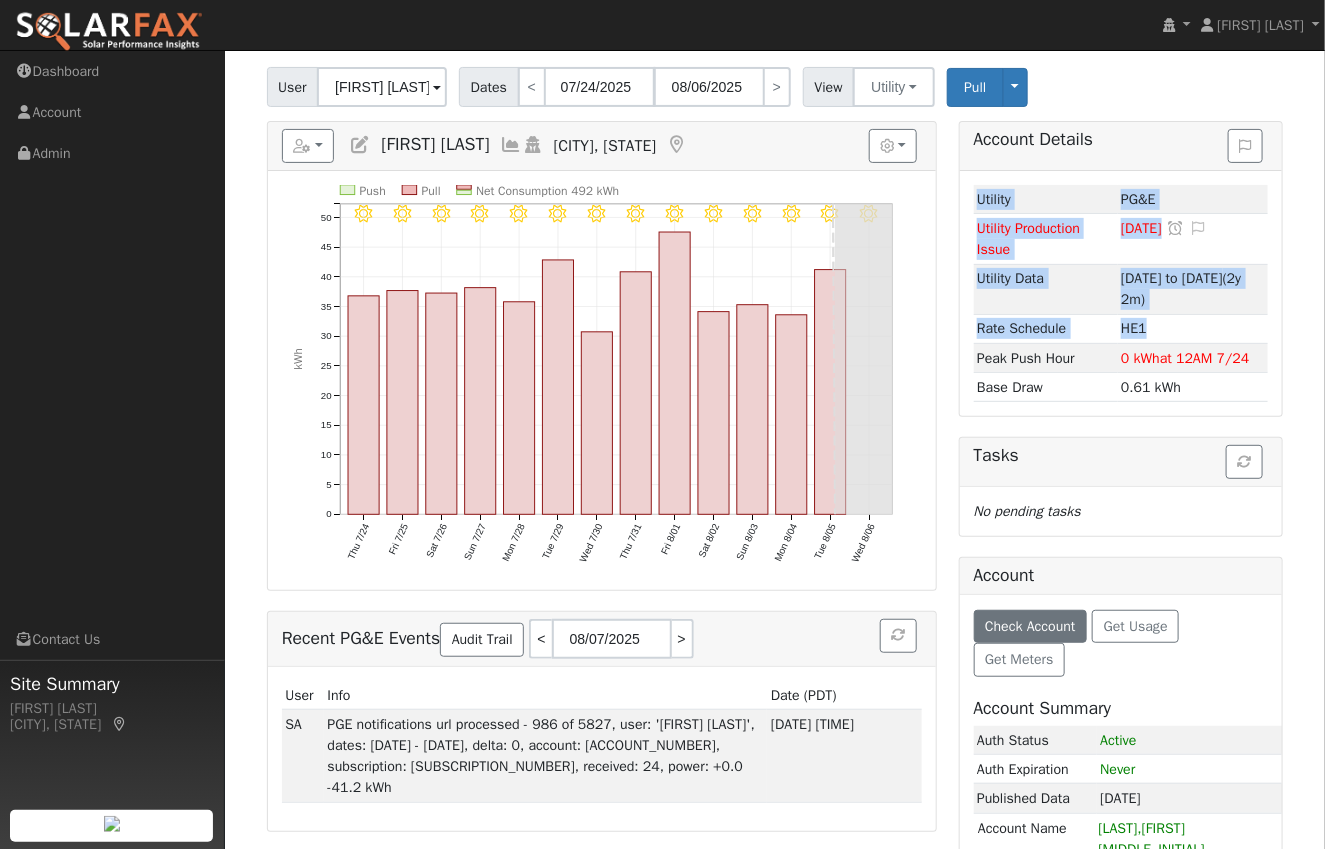 drag, startPoint x: 1155, startPoint y: 320, endPoint x: 954, endPoint y: 325, distance: 201.06218 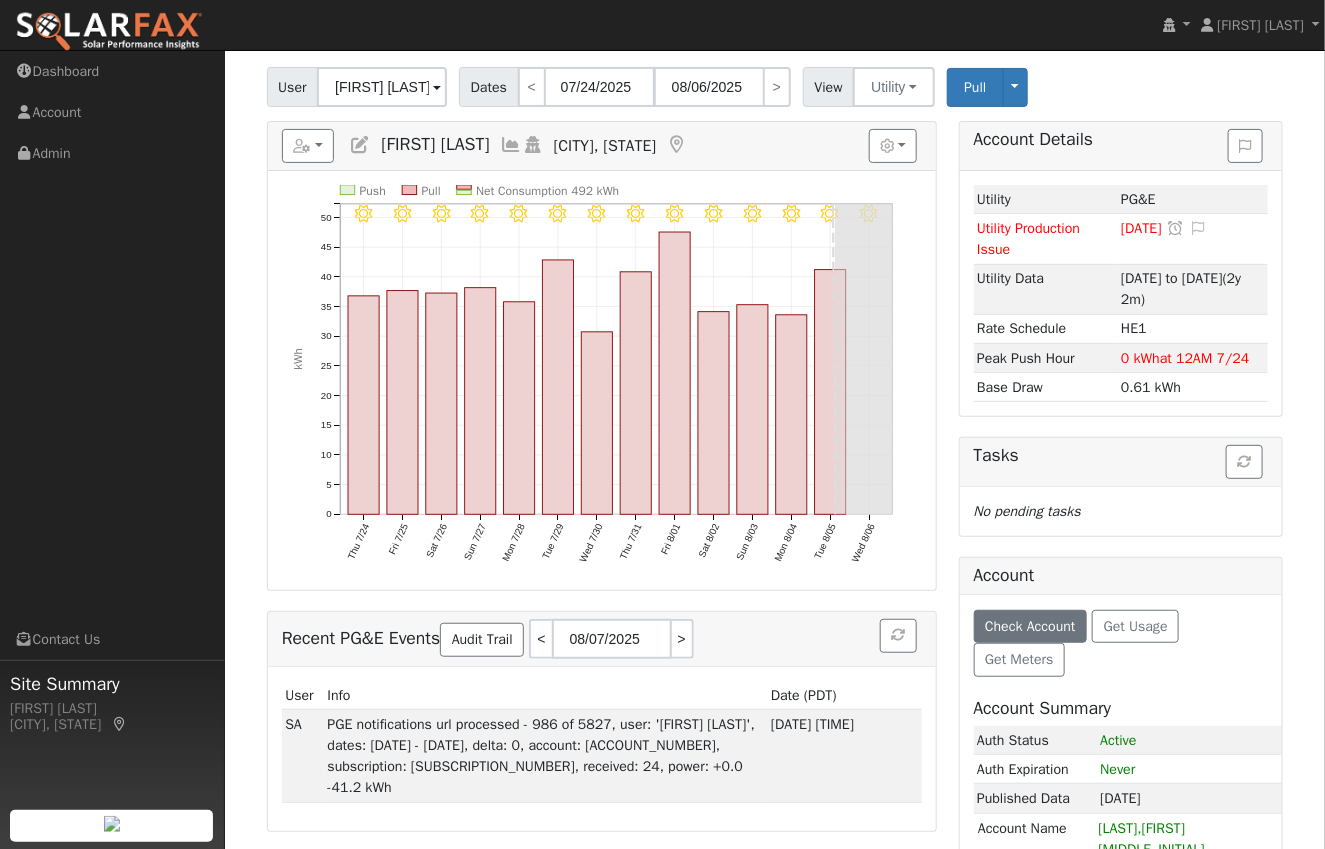 click on "Account Details   Issue History Date By Flag Comment Type No Issue History Loading... Utility PG&E Utility Production Issue [DATE] Snooze Issue  Snooze Until: [DATE]  Snooze Indefinitely Cancel Confirm Edit Issue Utility Data [DATE] to [DATE]  (2y 2m) Rate Schedule HE1 Peak Push Hour 0 kWh  at 12AM 7/24 Base Draw 0.61 kWh  Tasks  Loading... No pending tasks Account Check Account Get Usage Get Meters Account Summary Auth Status Active Auth Expiration Never Published Data [DATE] Account Name [LAST],[FIRST] [MIDDLE_INITIAL] Account Number [ACCOUNT_NUMBER] [NUMBER] [STREET], [CITY], [STATE] [POSTAL_CODE] Current meter  Meter 1 Electricity [METER_NUMBER] [DATE] Not selectable  Meter 2 Gas [ACCOUNT_NUMBER] [DATE]" at bounding box center [1121, 566] 